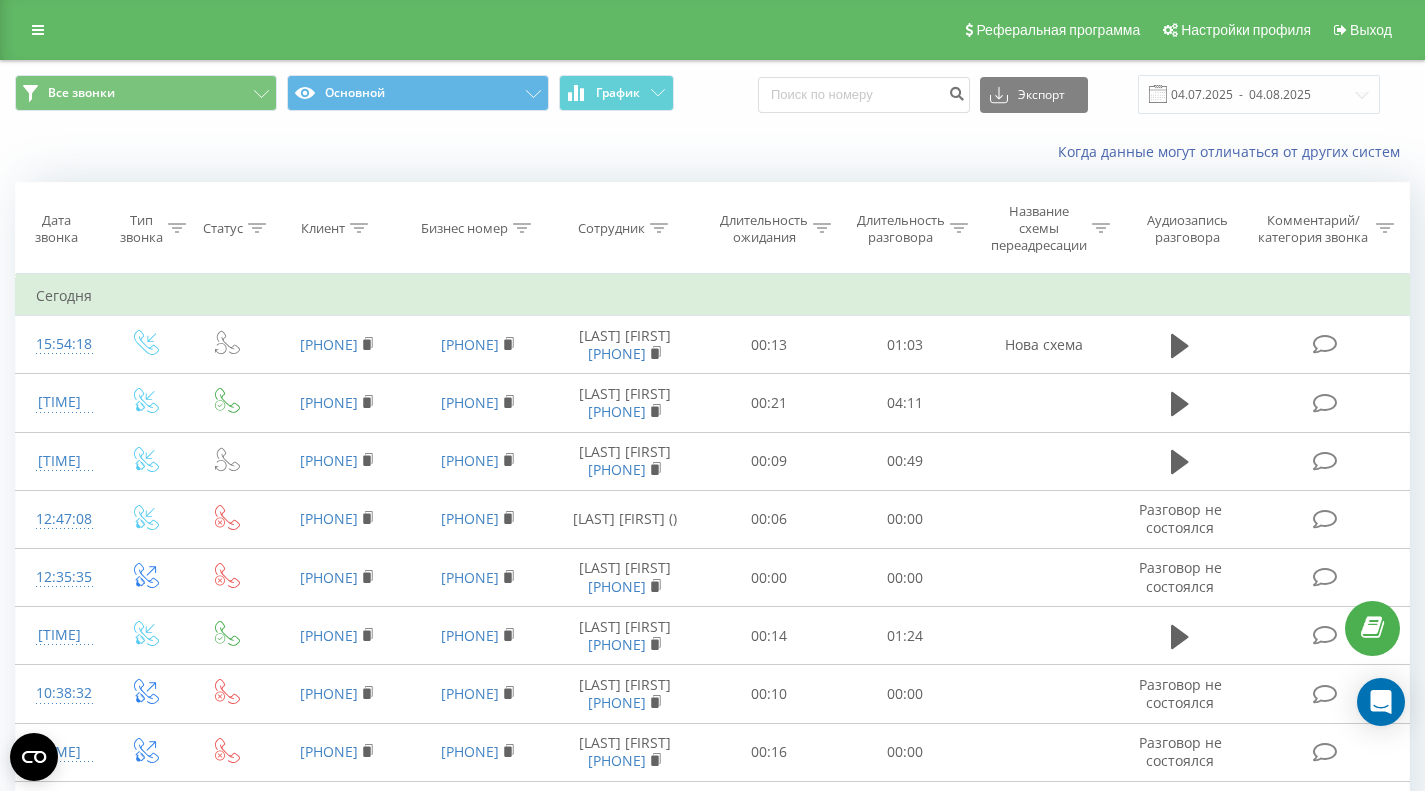 scroll, scrollTop: 0, scrollLeft: 0, axis: both 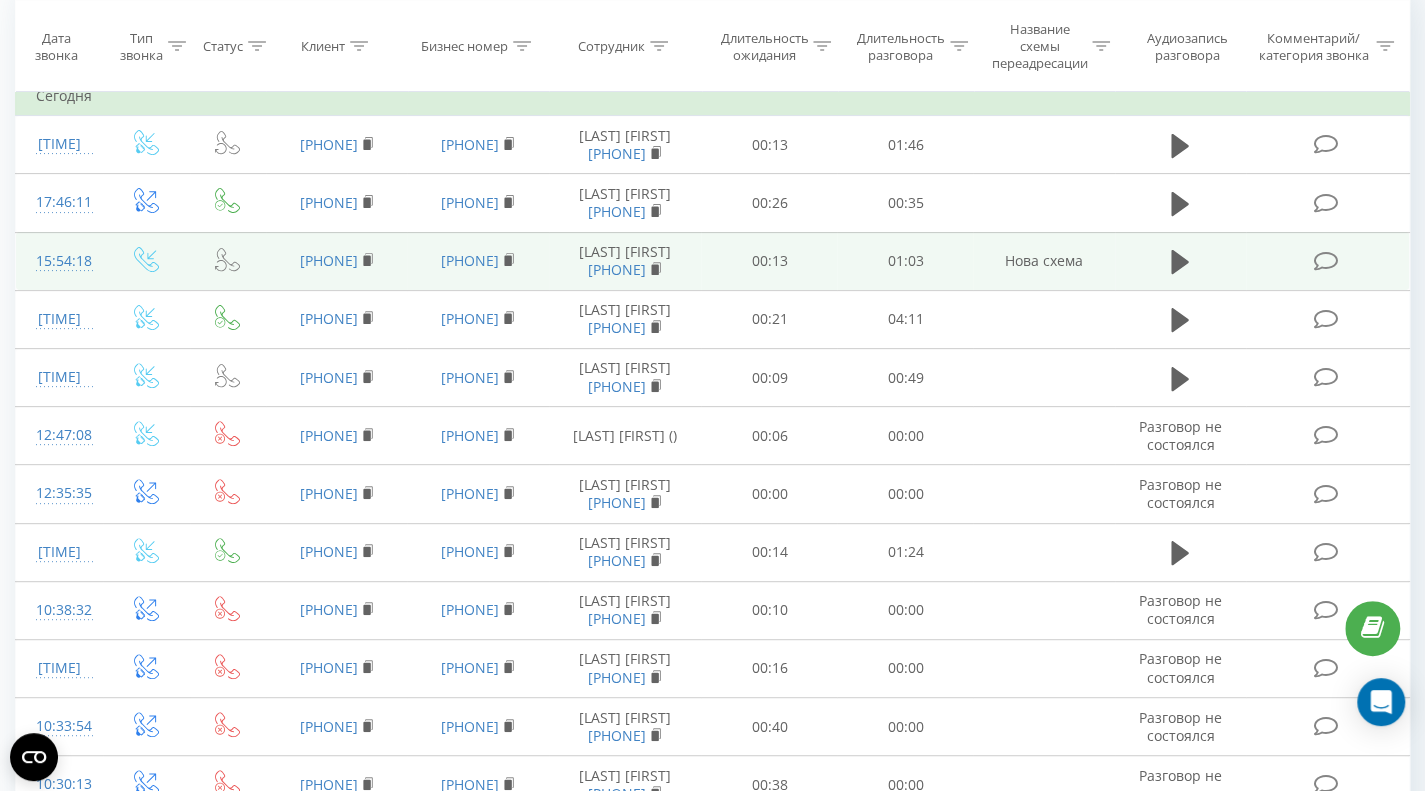 click on "380990001634" at bounding box center (337, 261) 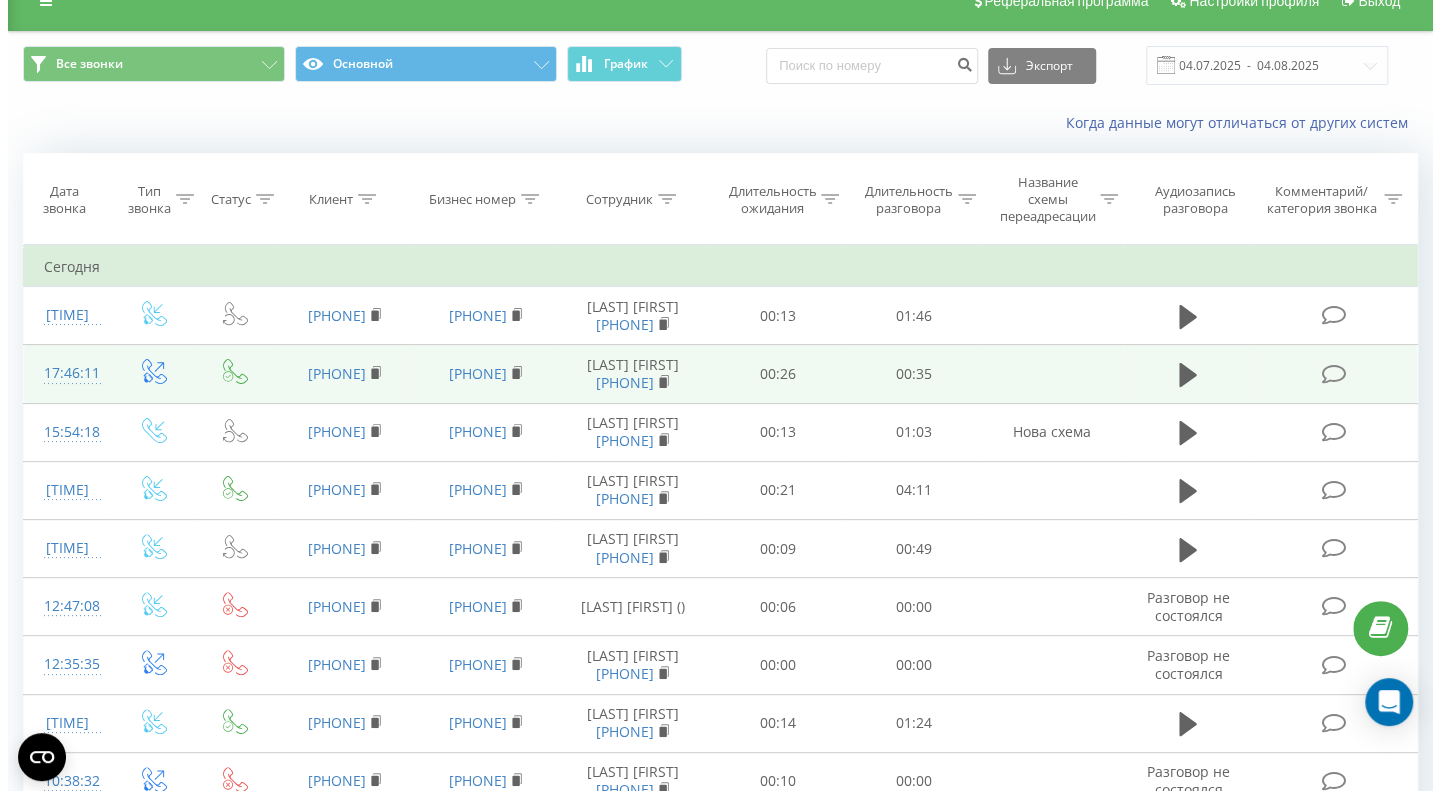 scroll, scrollTop: 0, scrollLeft: 0, axis: both 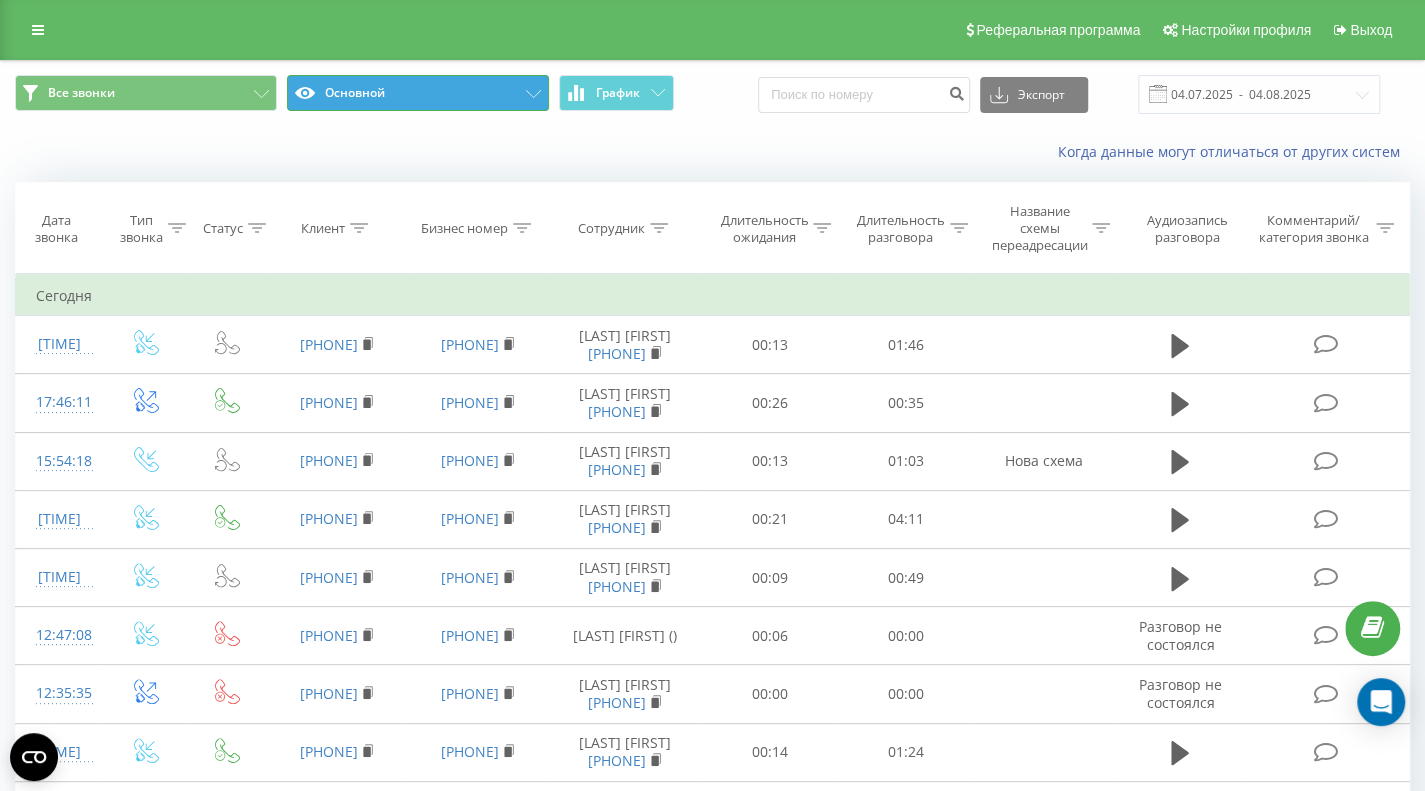 click on "Основной" at bounding box center [418, 93] 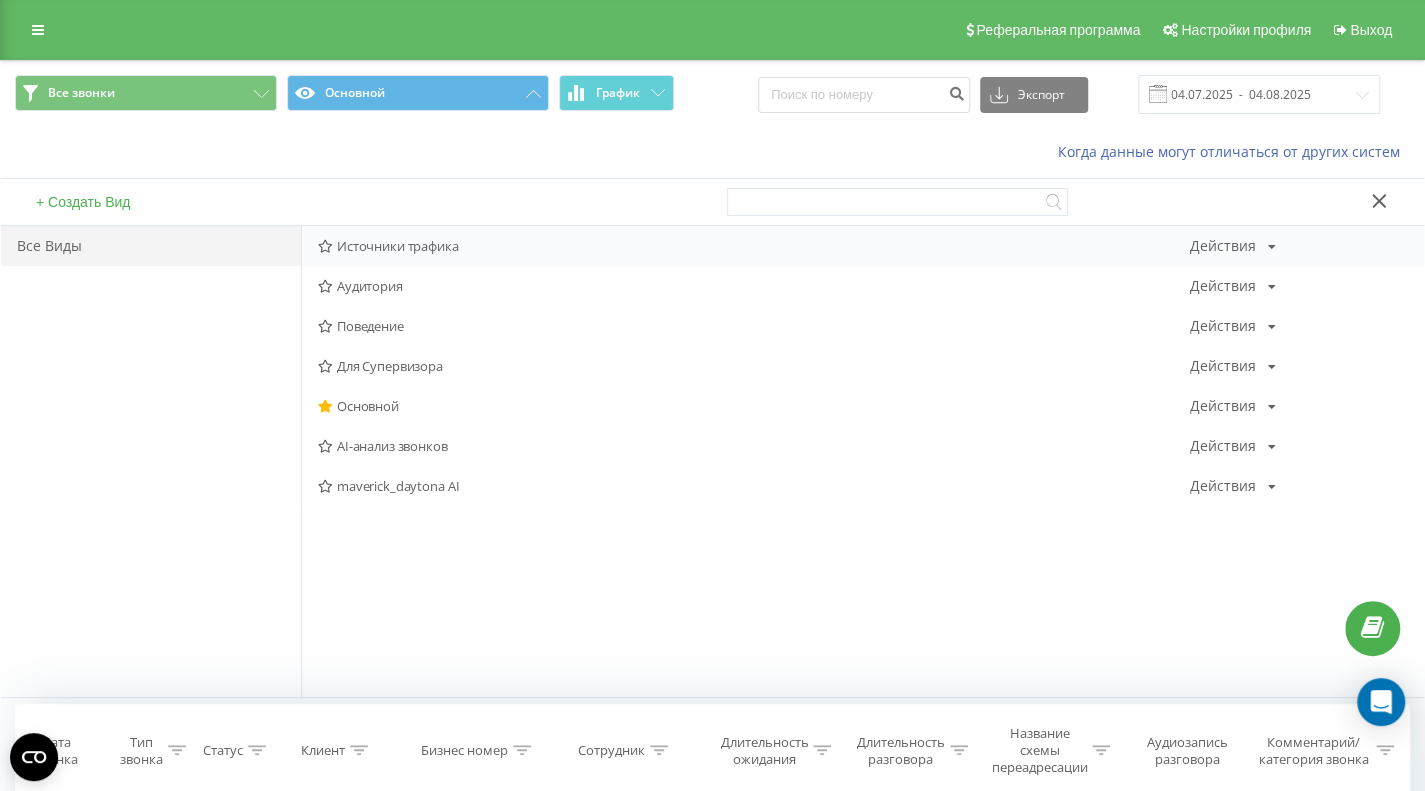 click on "Источники трафика" at bounding box center [754, 246] 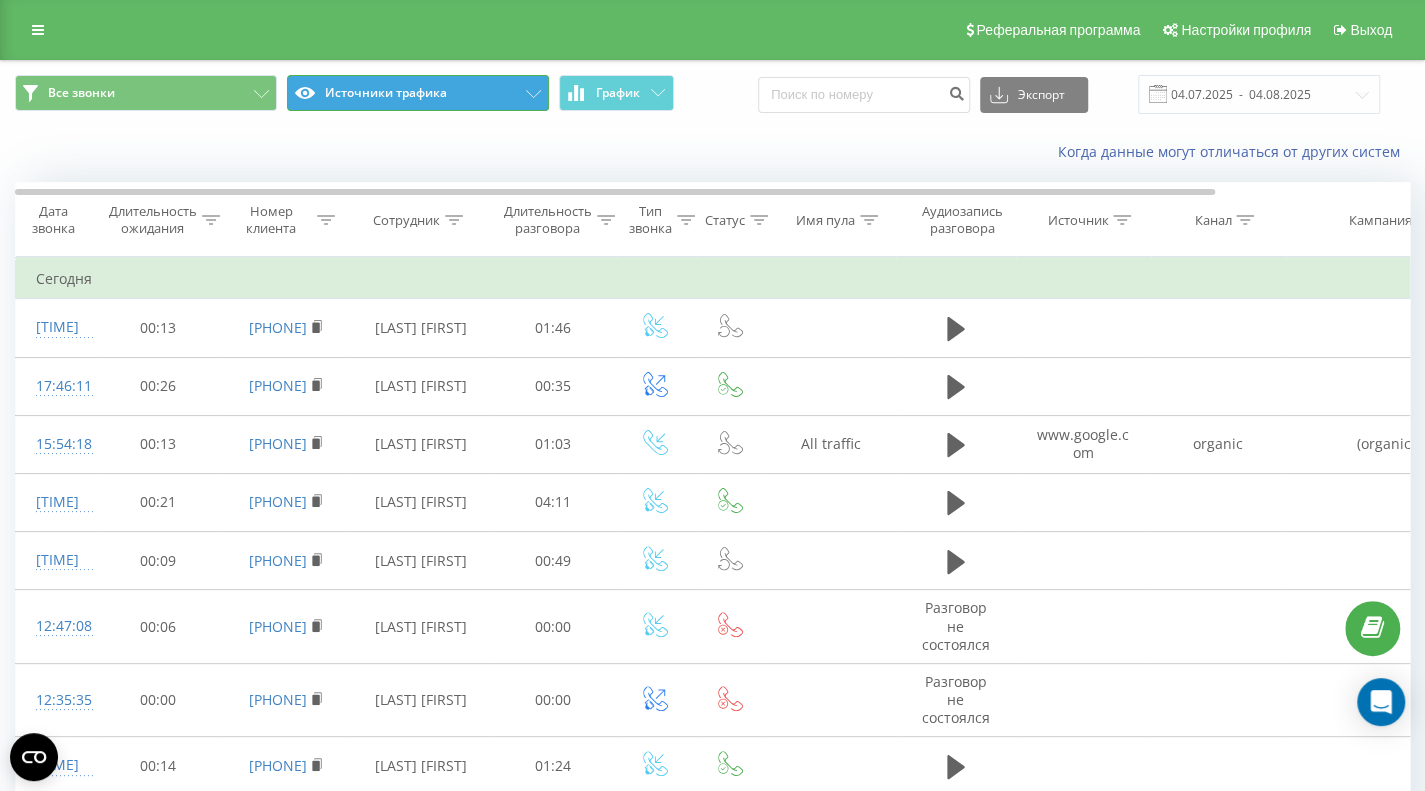 click on "Источники трафика" at bounding box center (418, 93) 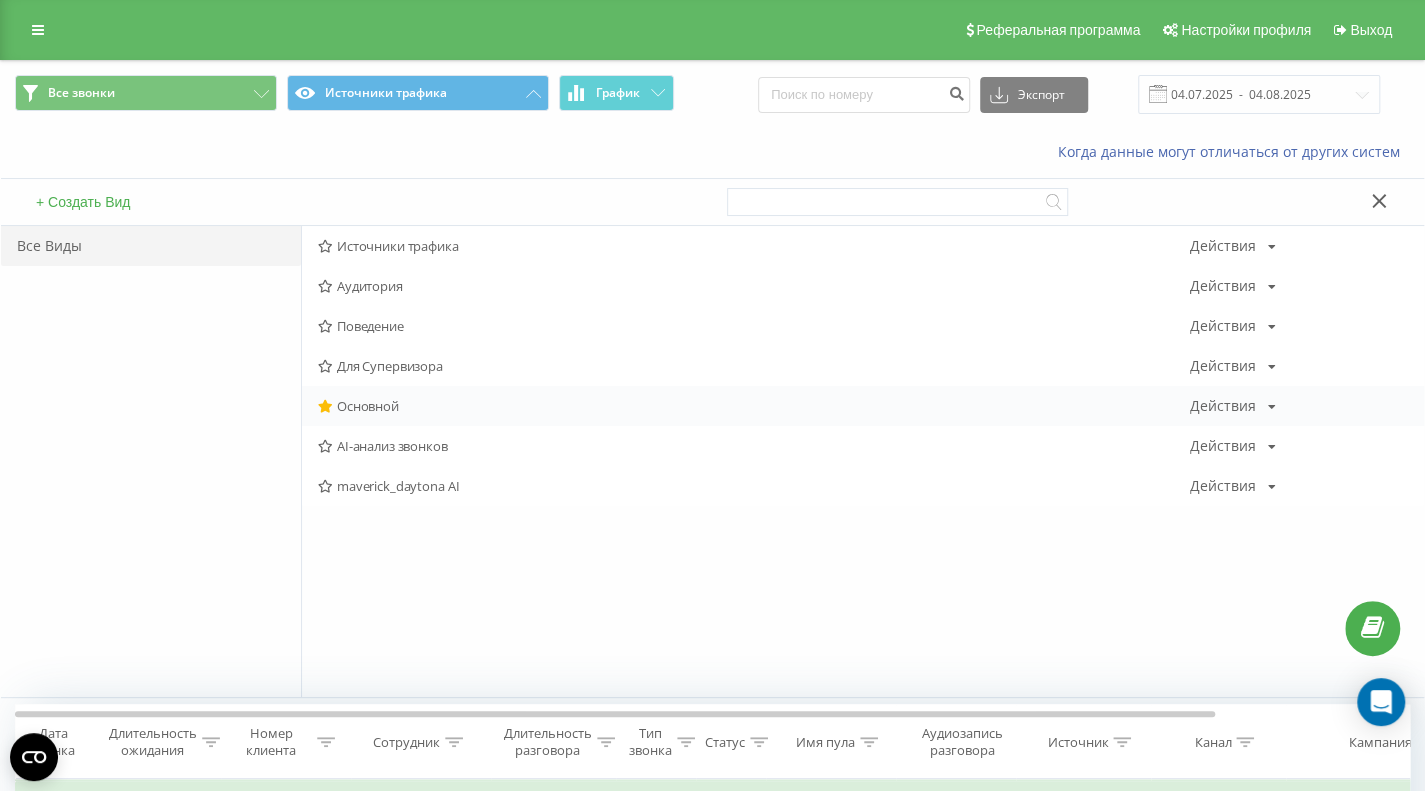 click on "Основной" at bounding box center (754, 406) 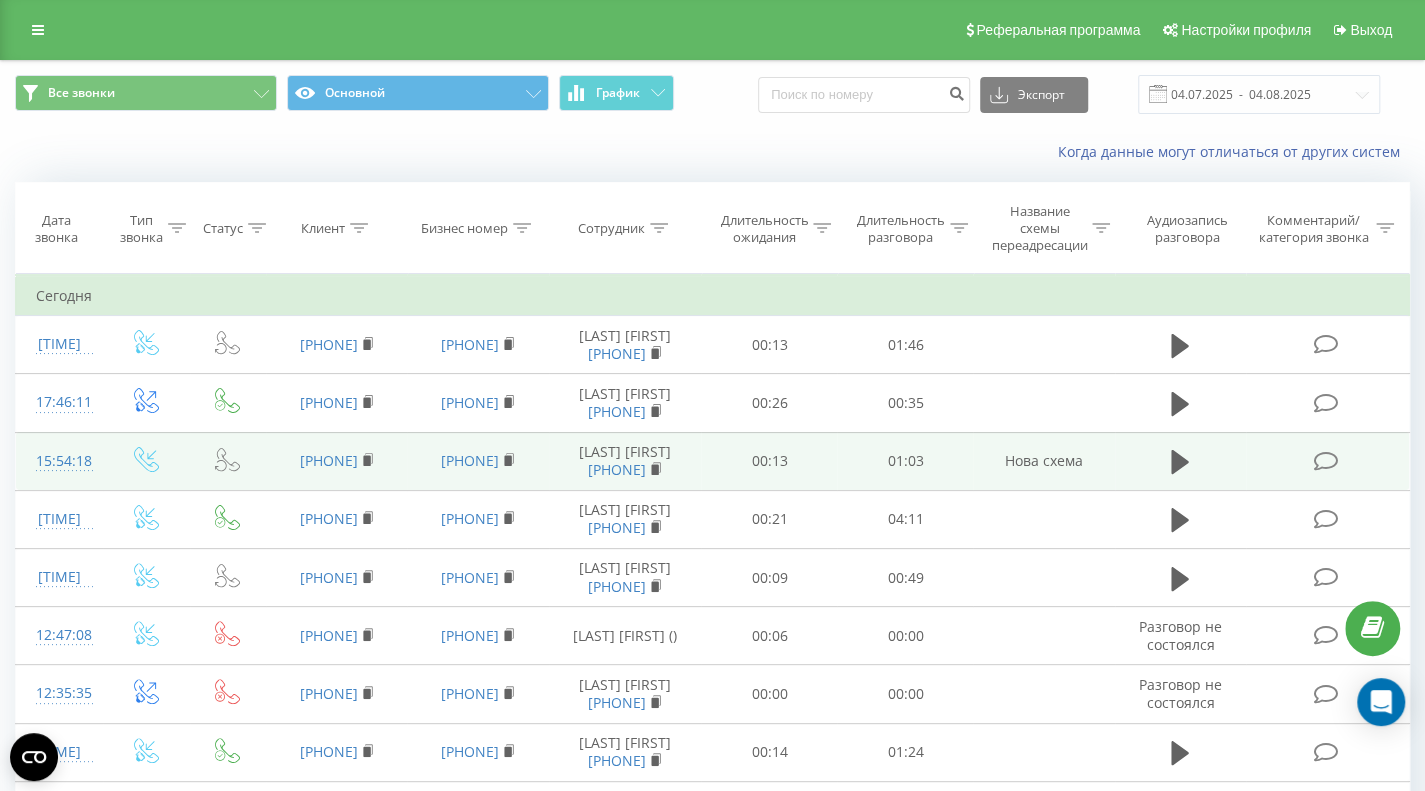 drag, startPoint x: 394, startPoint y: 473, endPoint x: 280, endPoint y: 467, distance: 114.15778 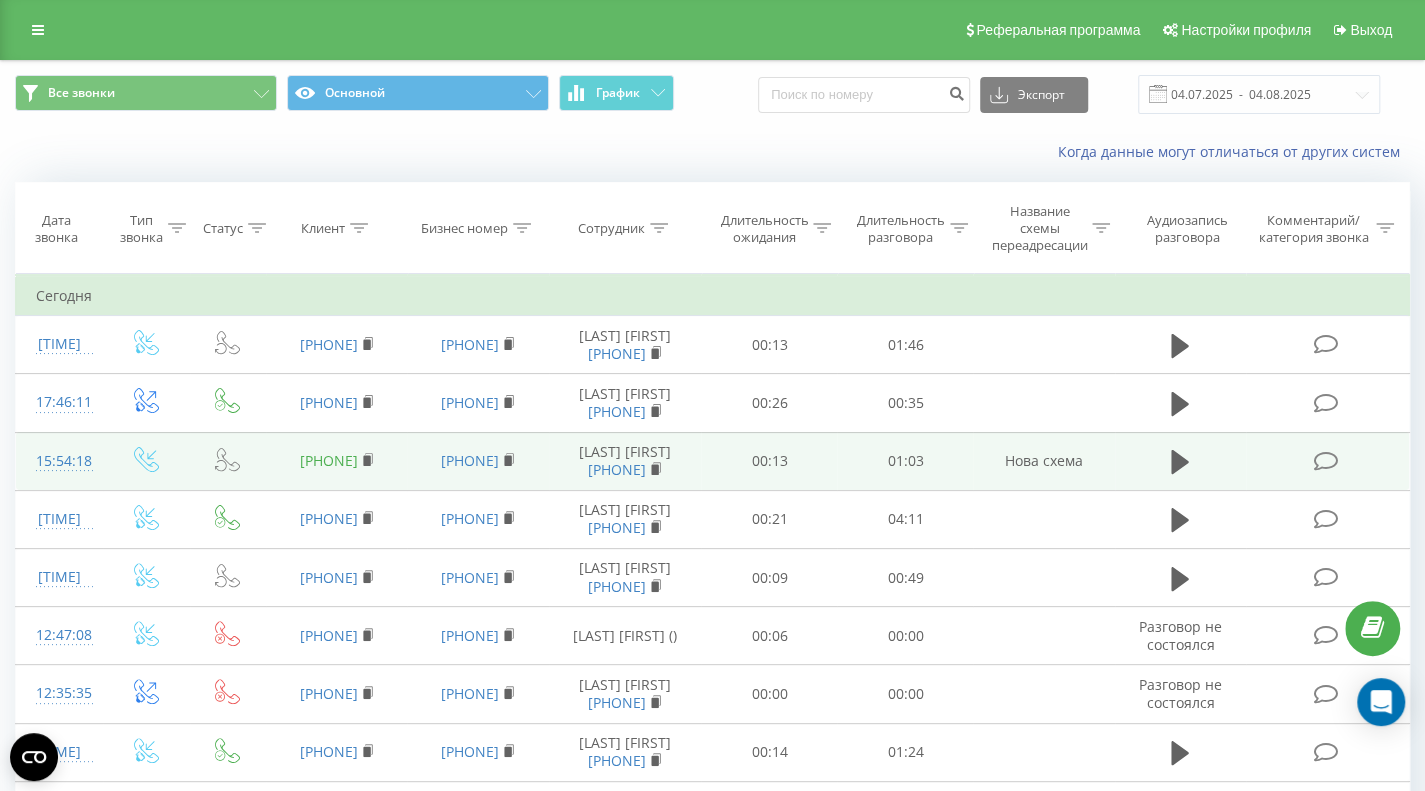 copy on "[PHONE]" 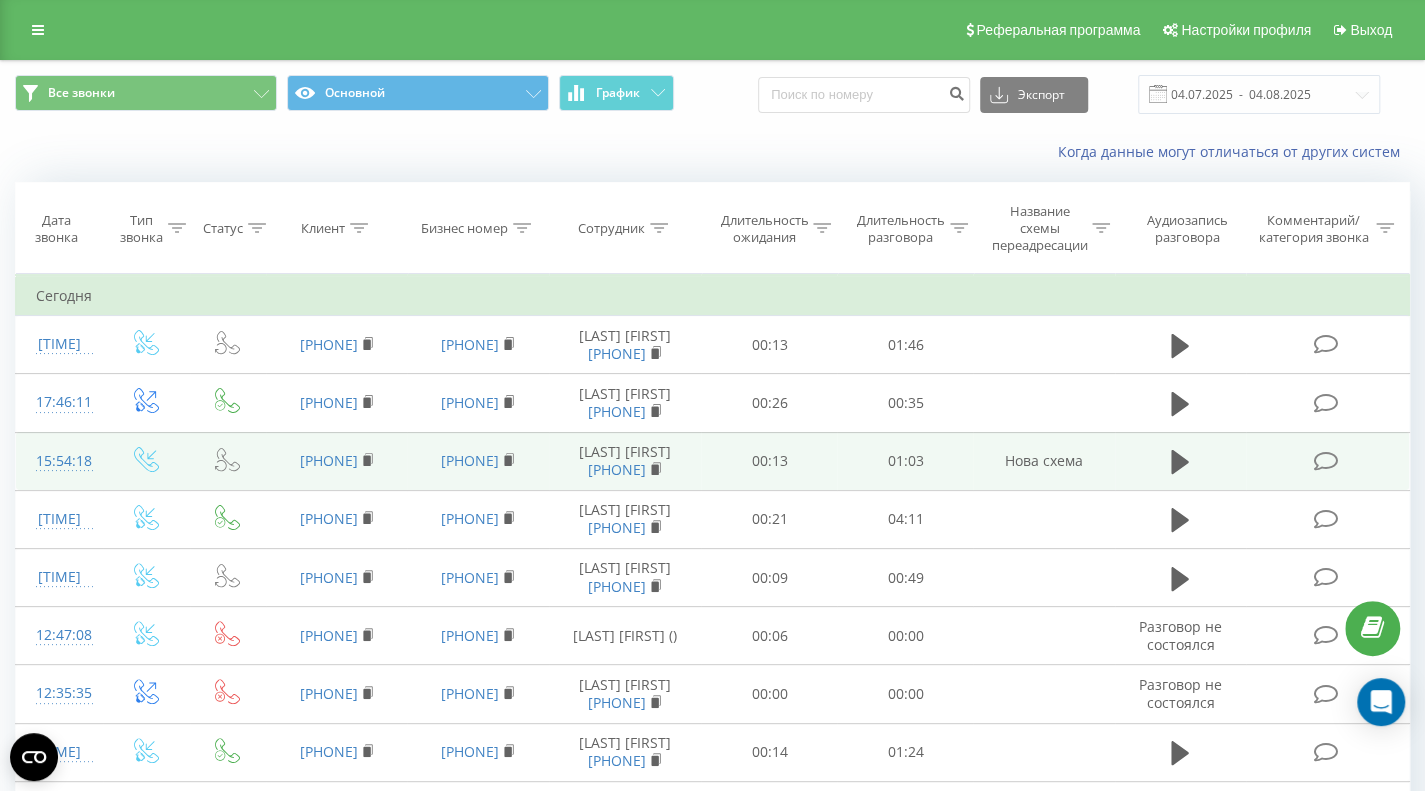 click at bounding box center (1325, 461) 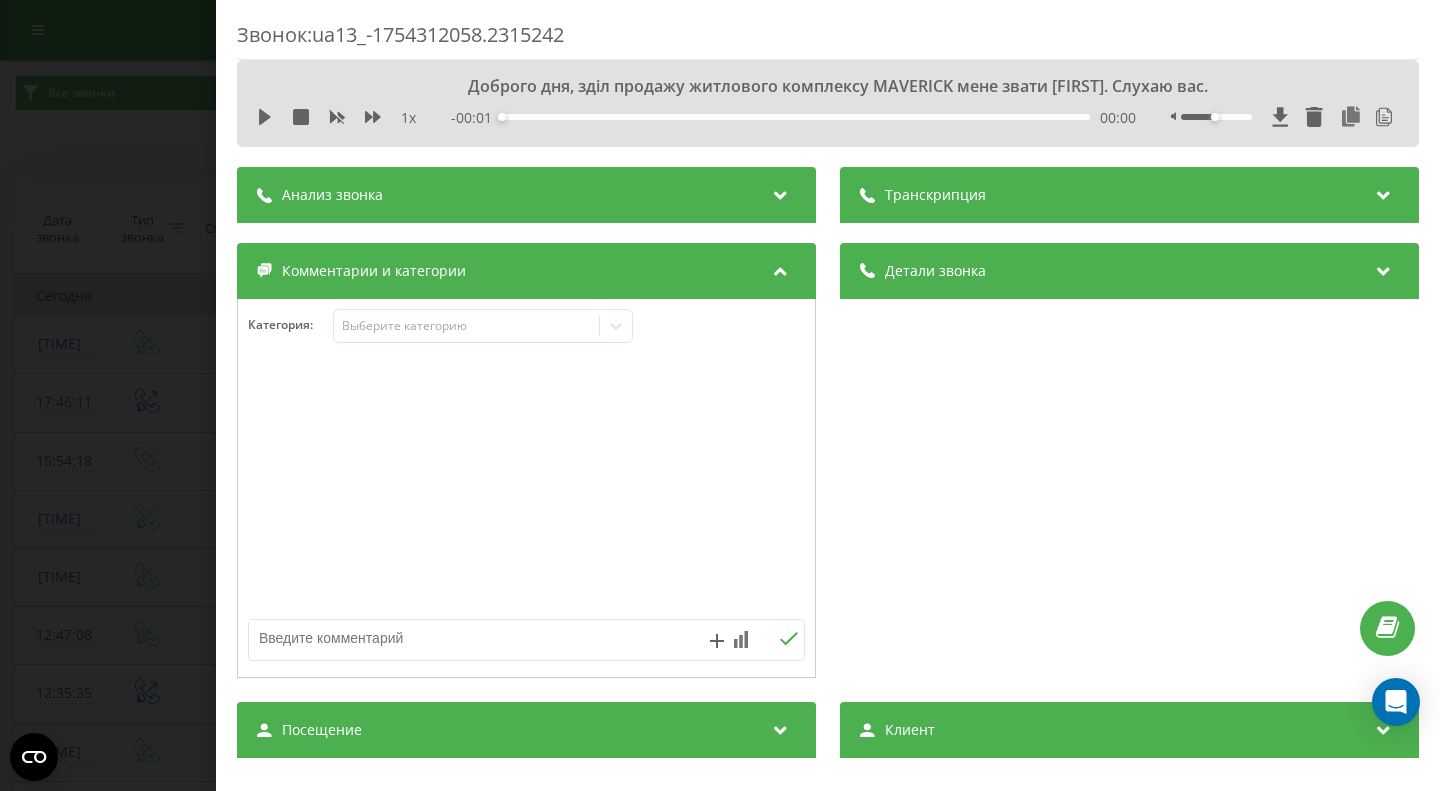 click at bounding box center (781, 192) 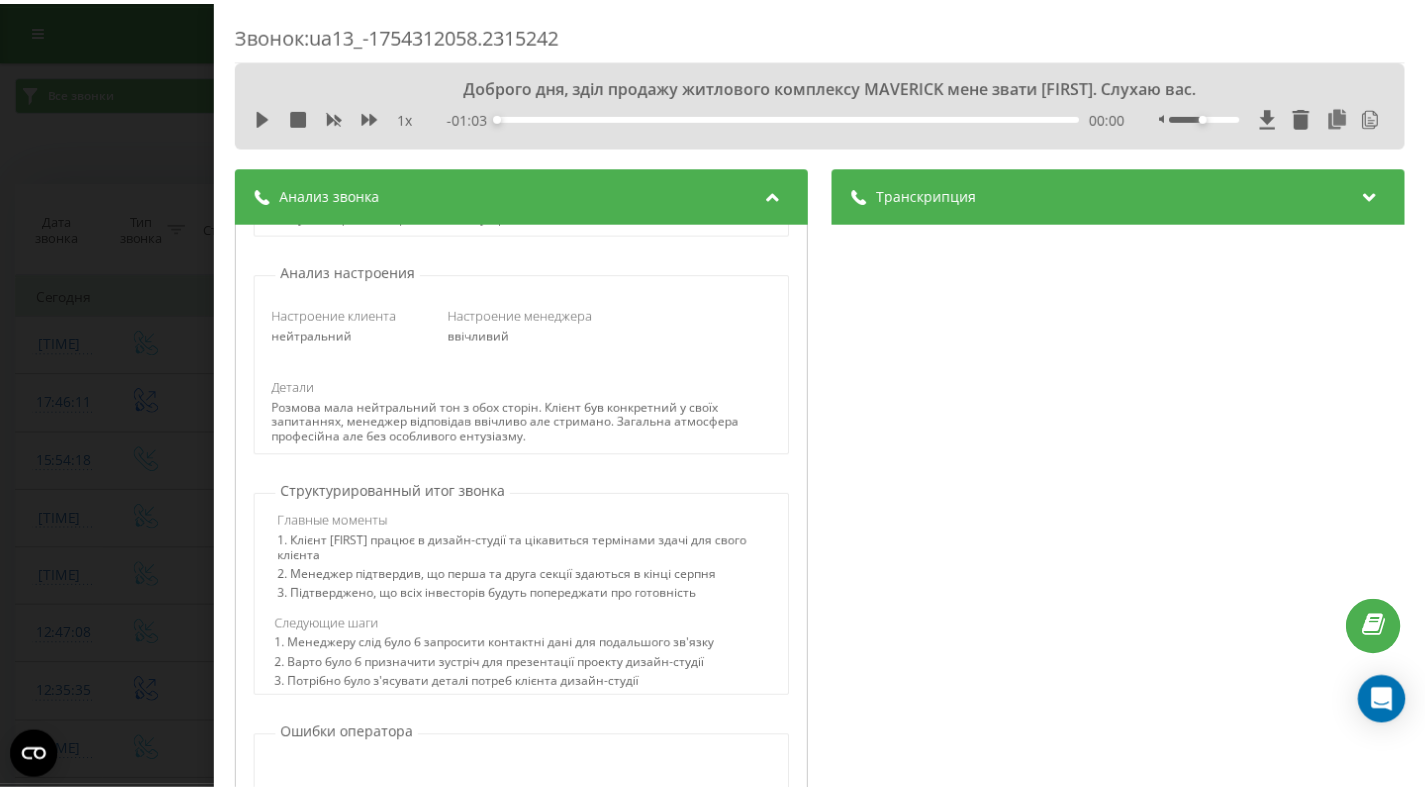 scroll, scrollTop: 500, scrollLeft: 0, axis: vertical 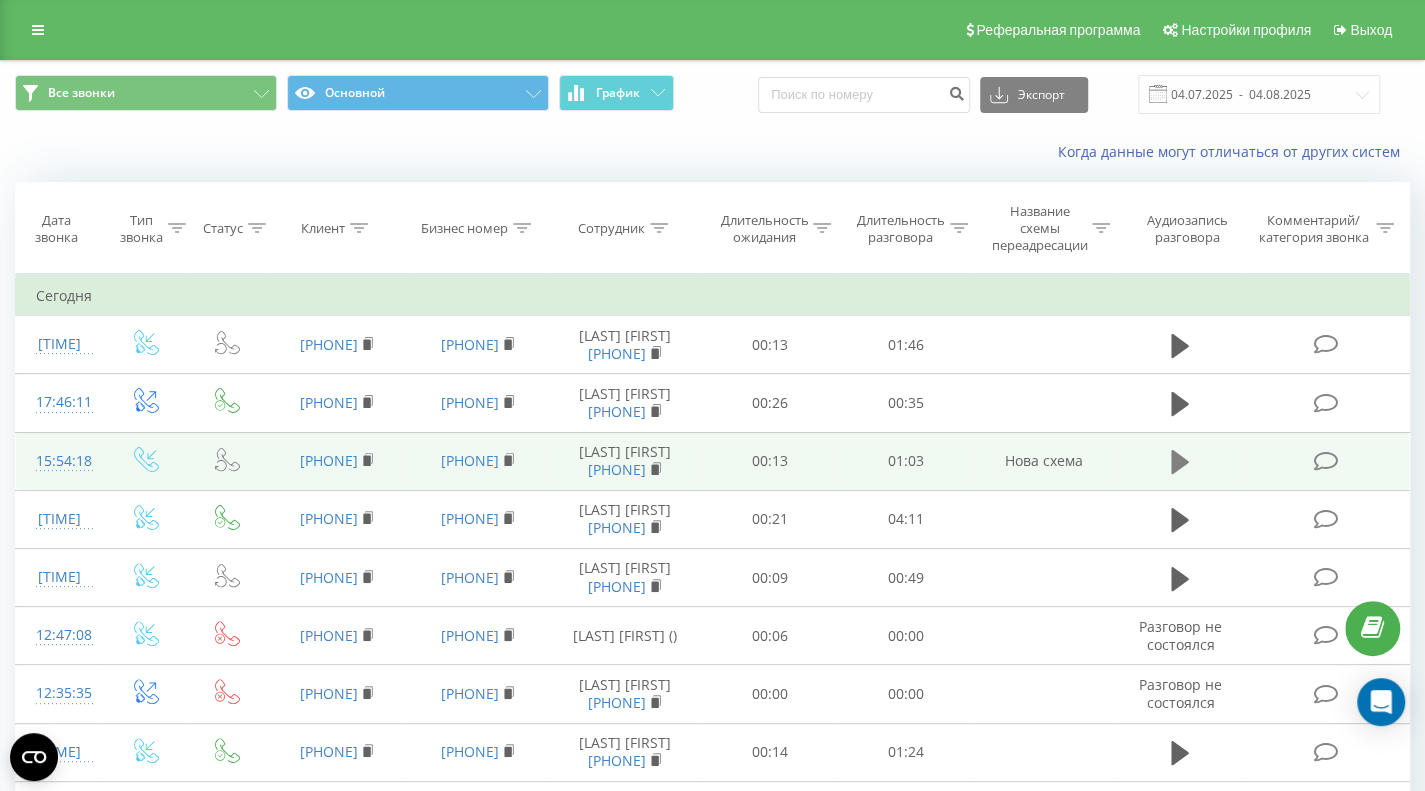 click 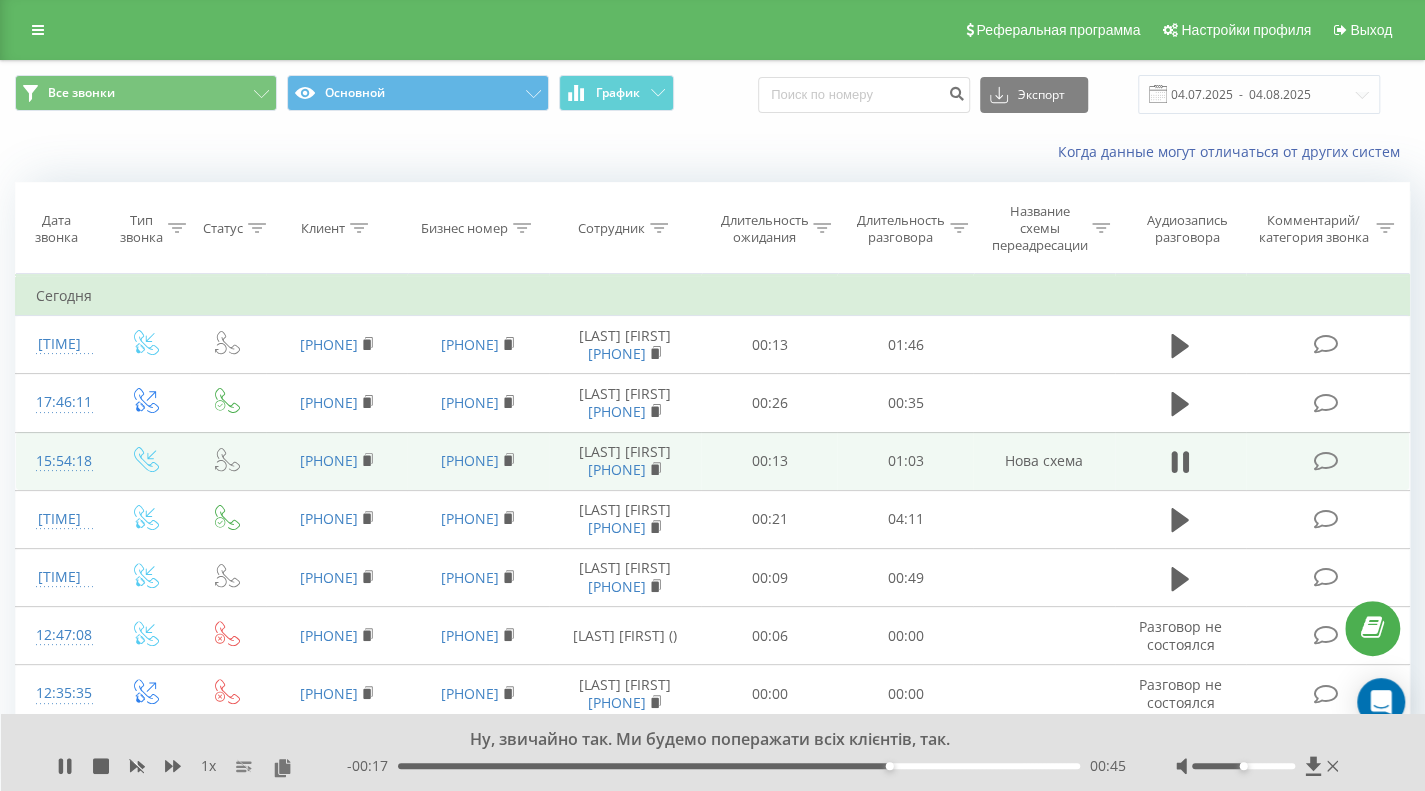 click on "Когда данные могут отличаться от других систем" at bounding box center (712, 152) 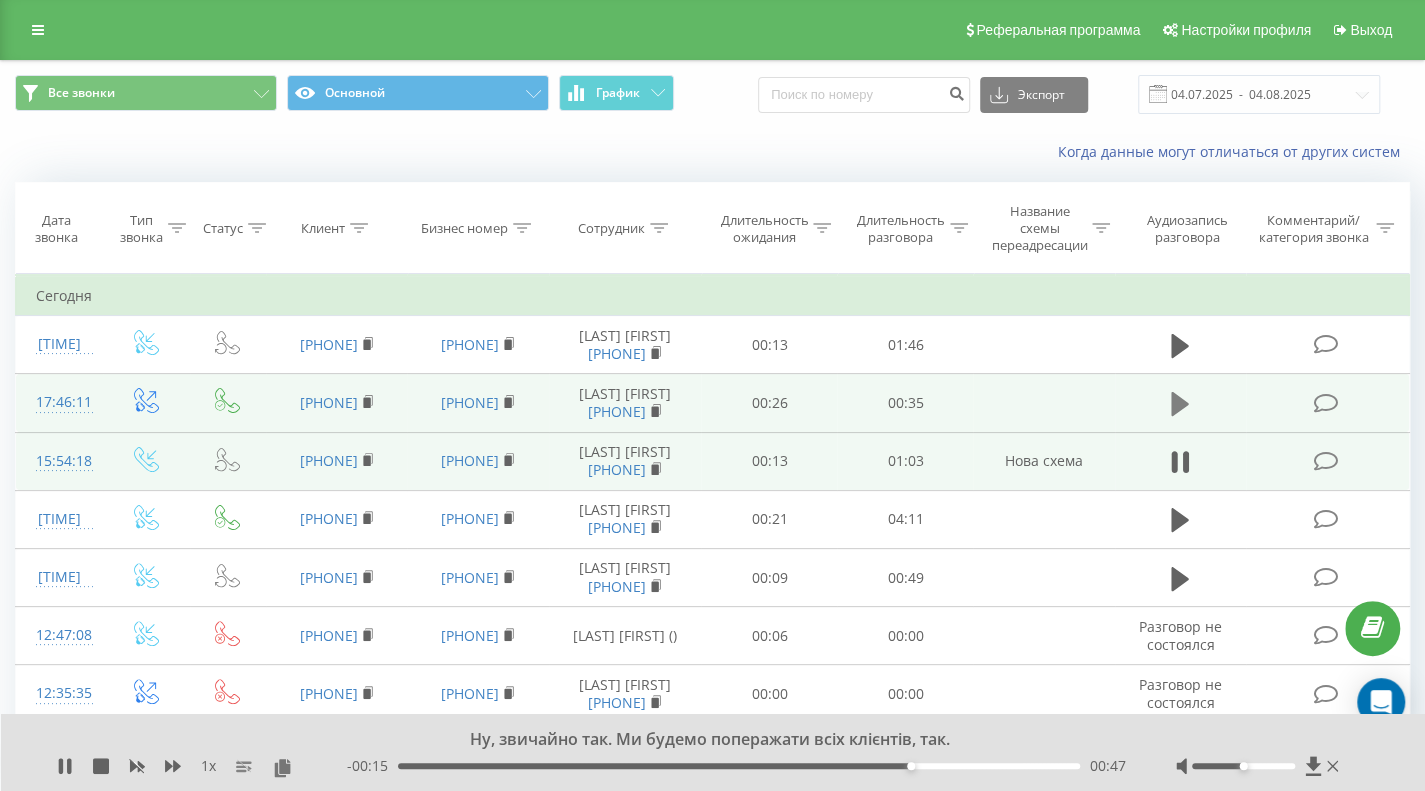 click 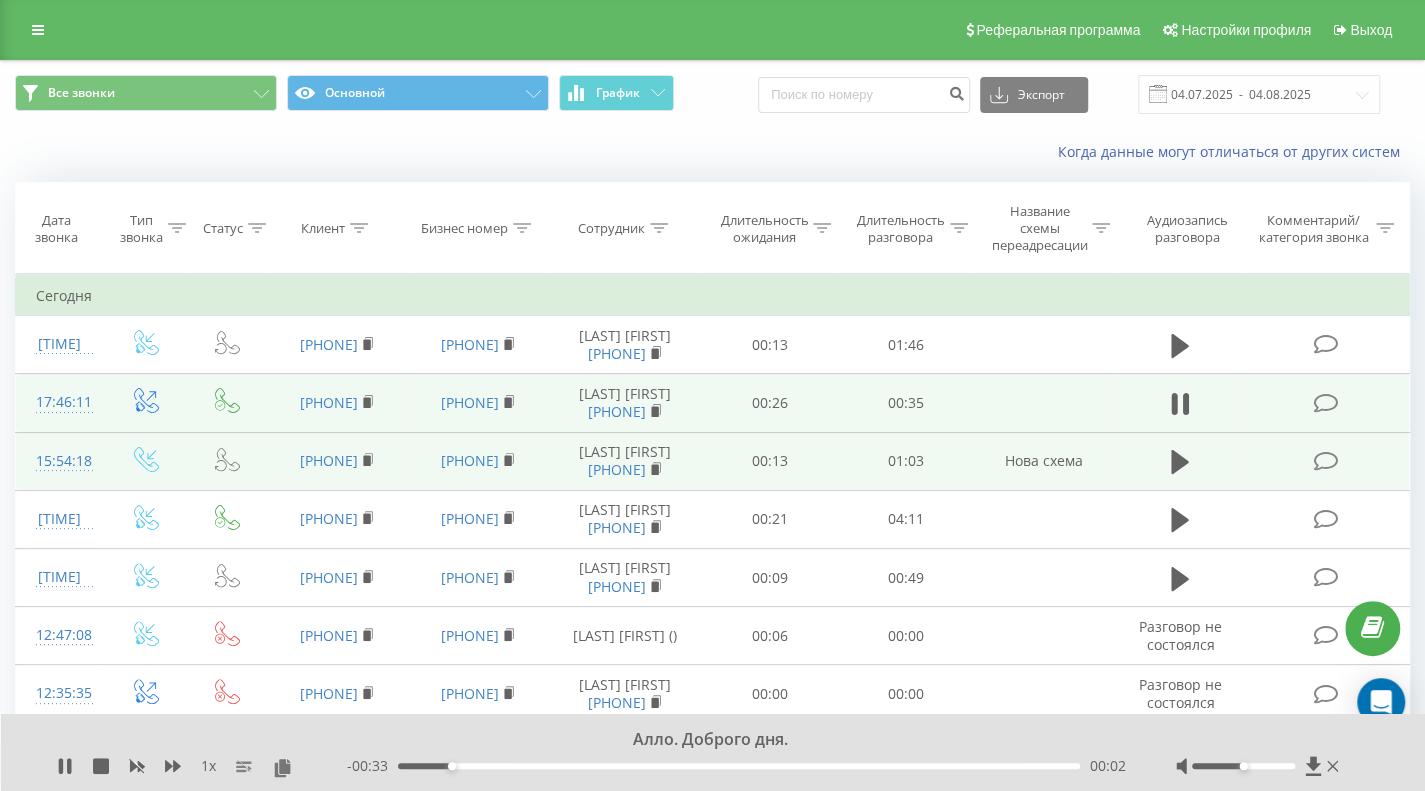 drag, startPoint x: 400, startPoint y: 407, endPoint x: 272, endPoint y: 396, distance: 128.47179 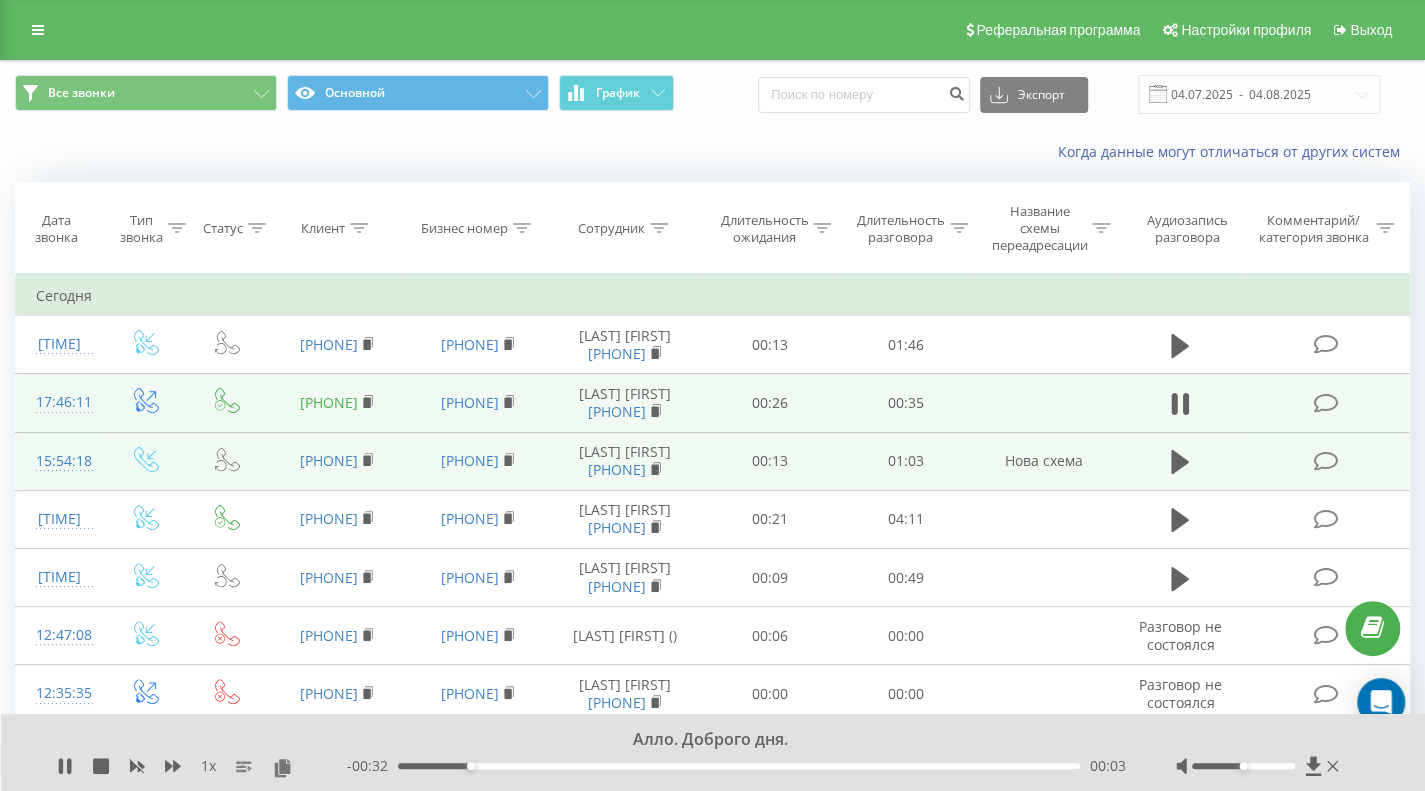 copy on "380502658962" 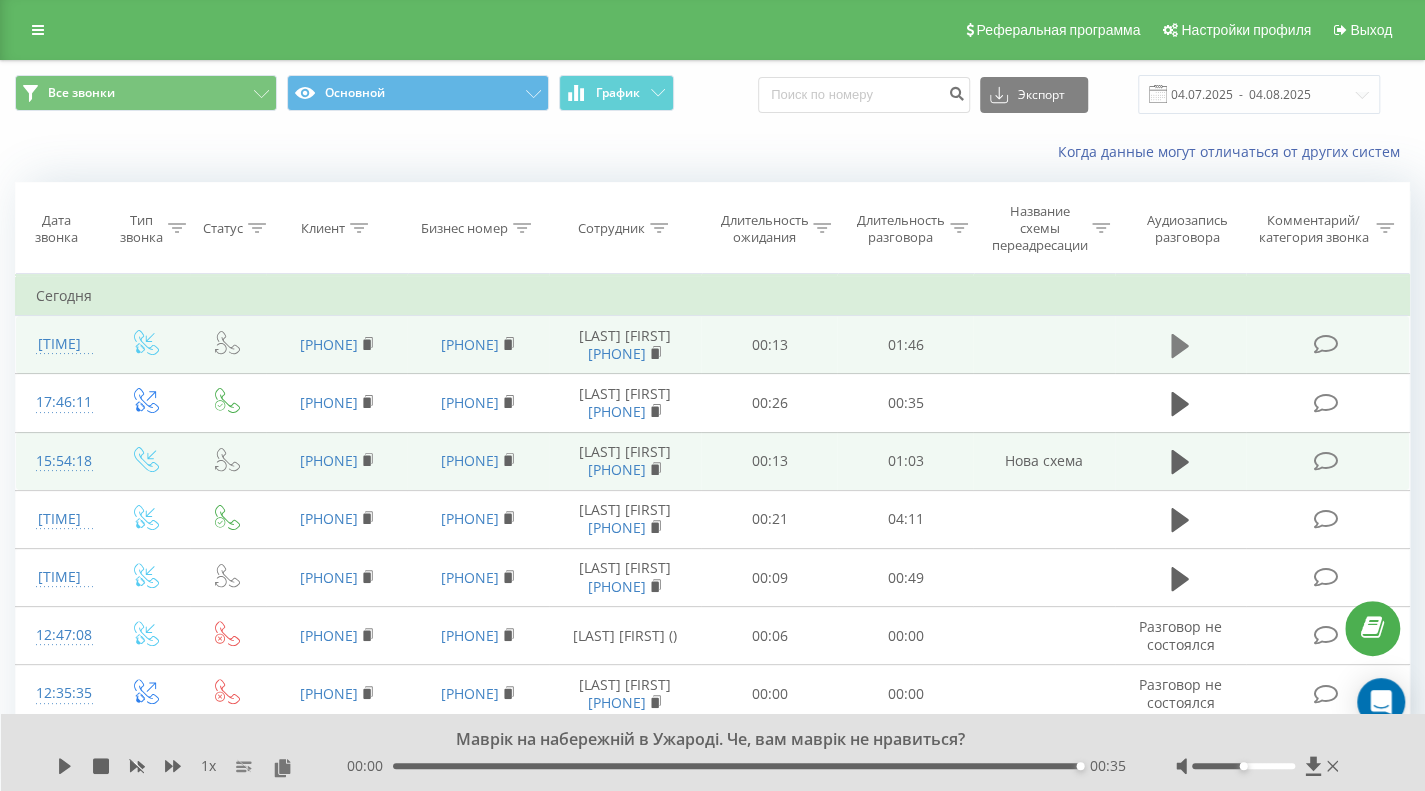 click 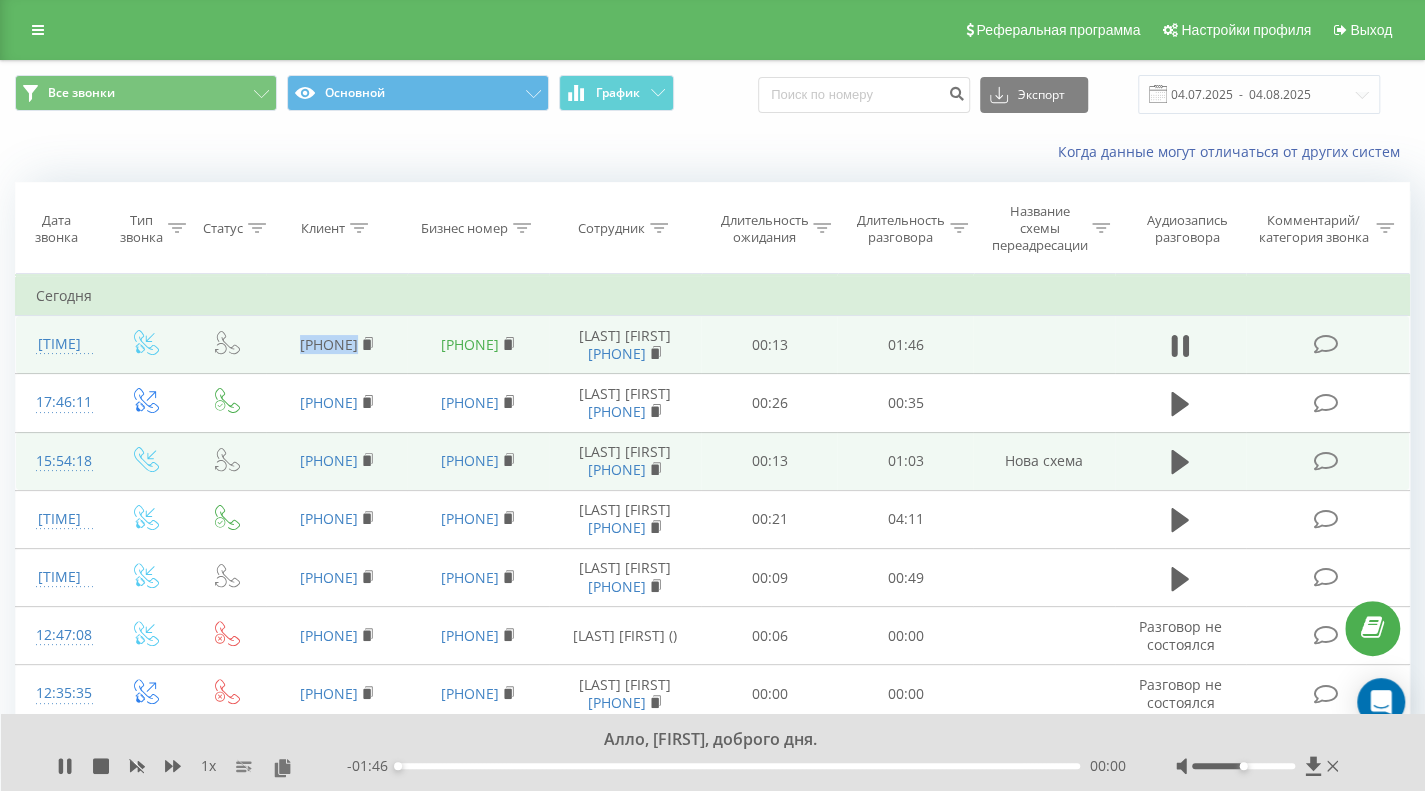 drag, startPoint x: 278, startPoint y: 335, endPoint x: 433, endPoint y: 335, distance: 155 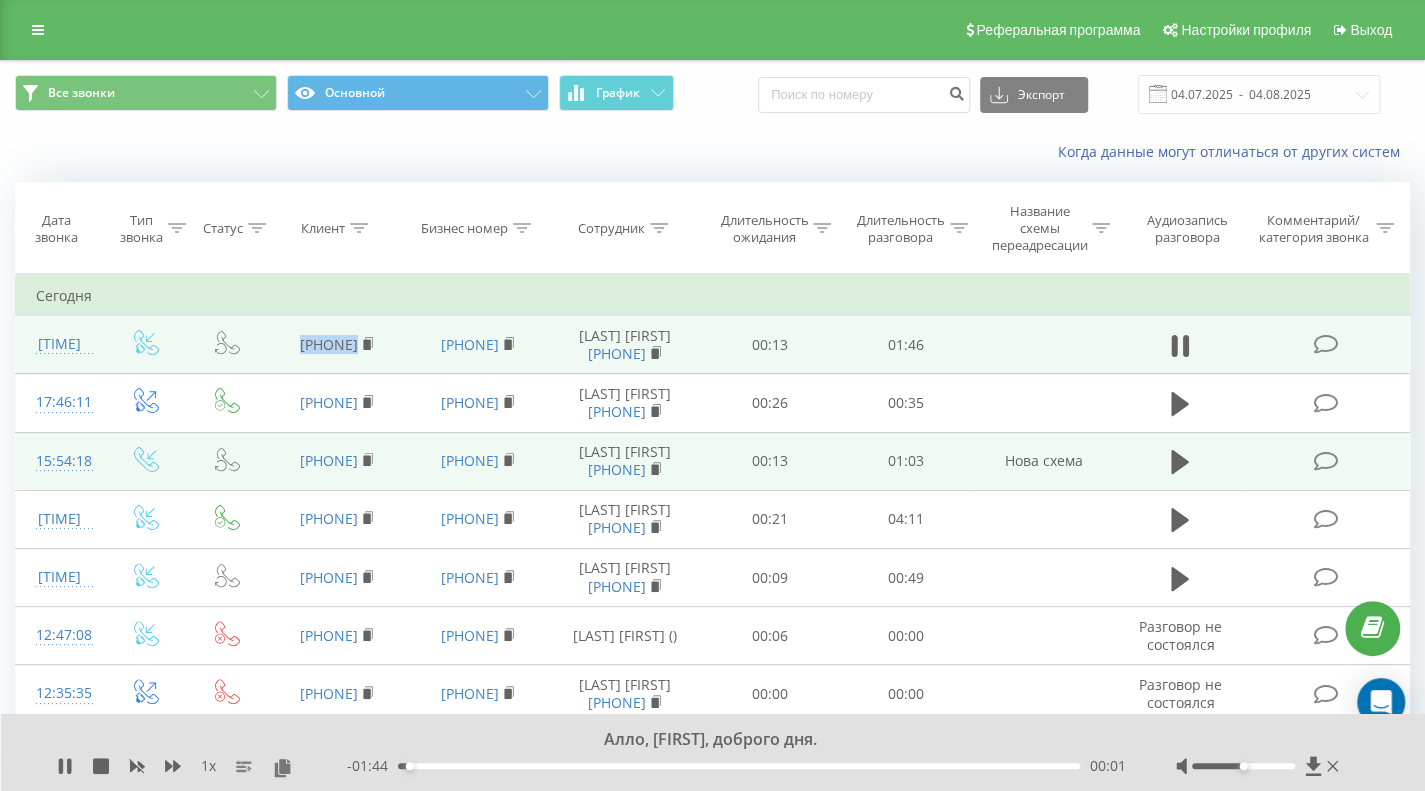 copy on "380969084577" 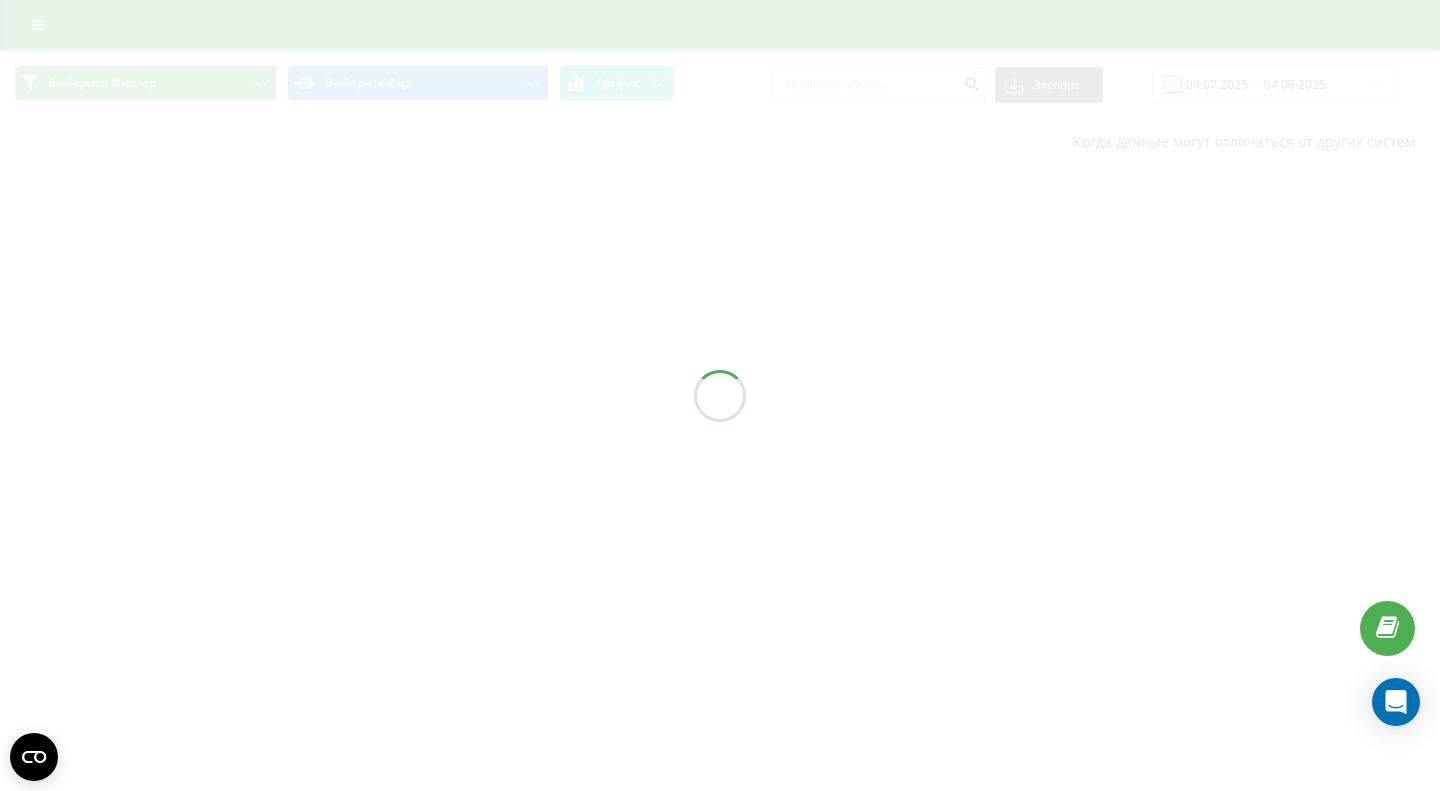 scroll, scrollTop: 0, scrollLeft: 0, axis: both 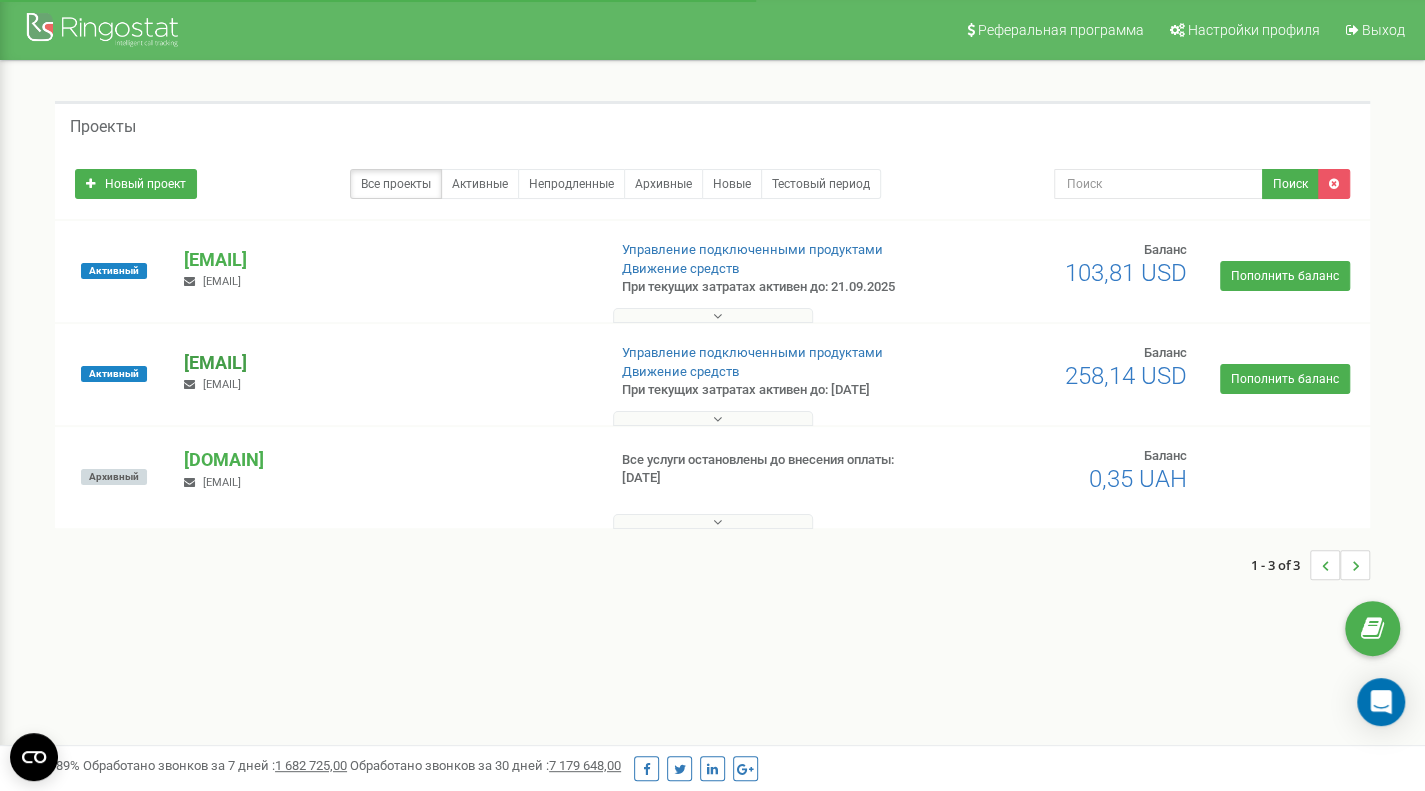 click on "[EMAIL]" at bounding box center [386, 363] 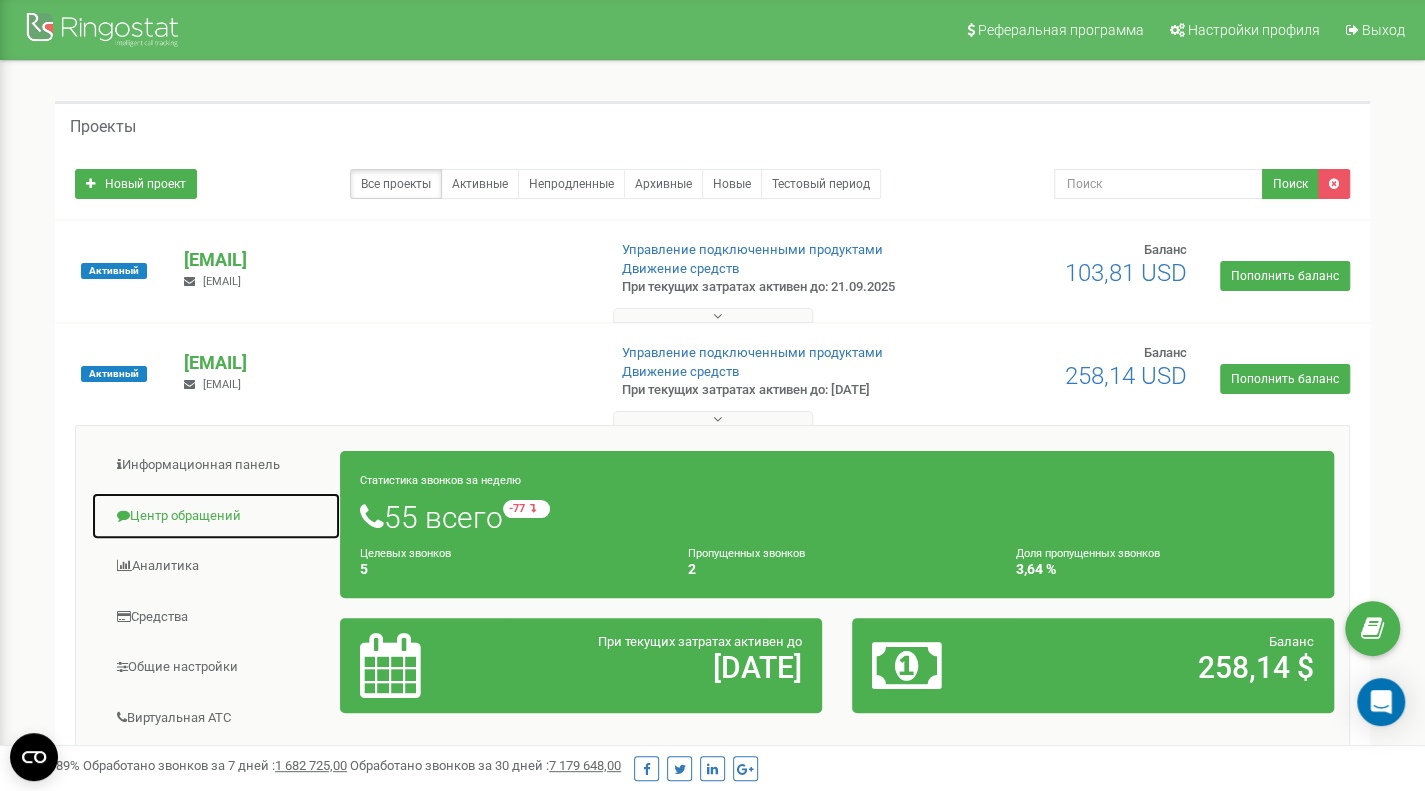 click on "Центр обращений" at bounding box center [216, 516] 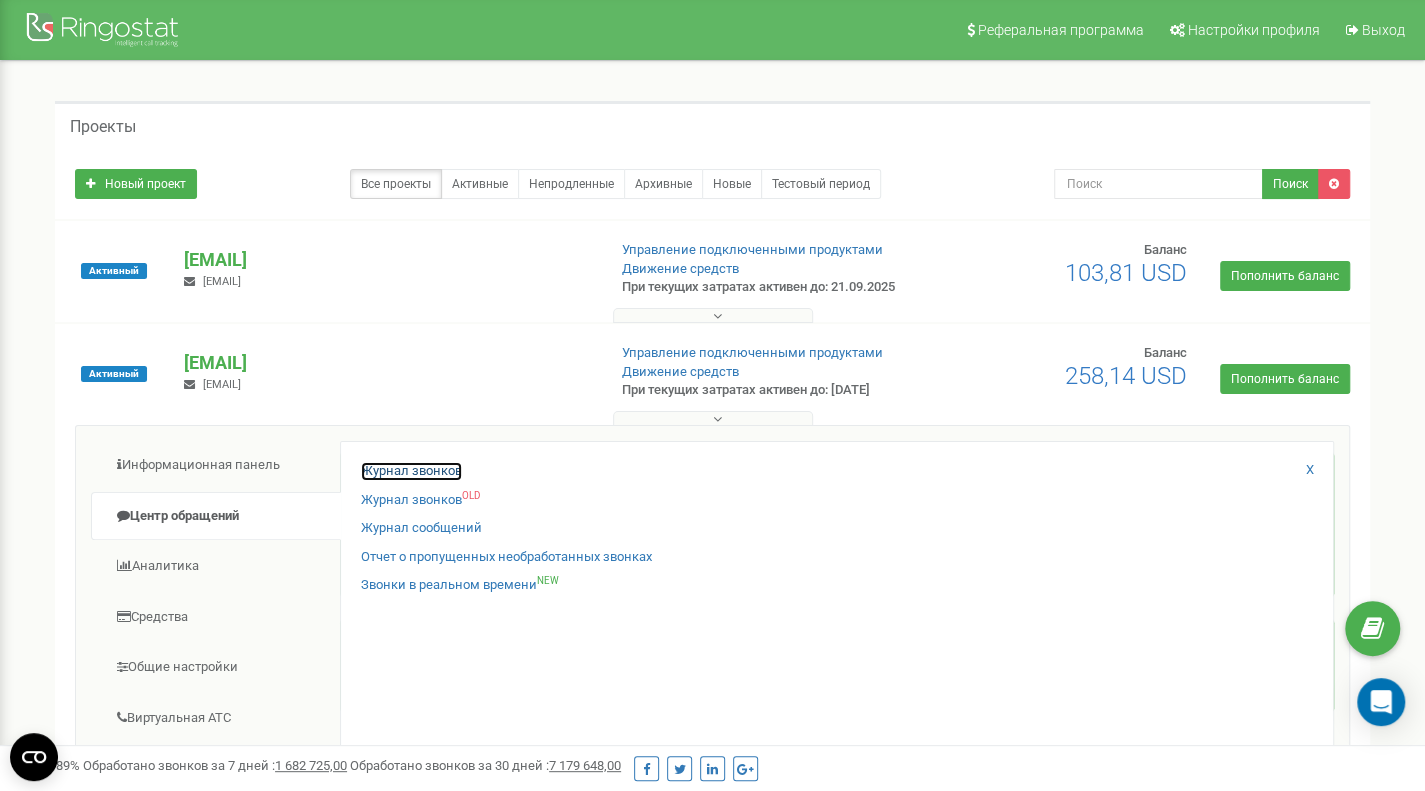 click on "Журнал звонков" at bounding box center (411, 471) 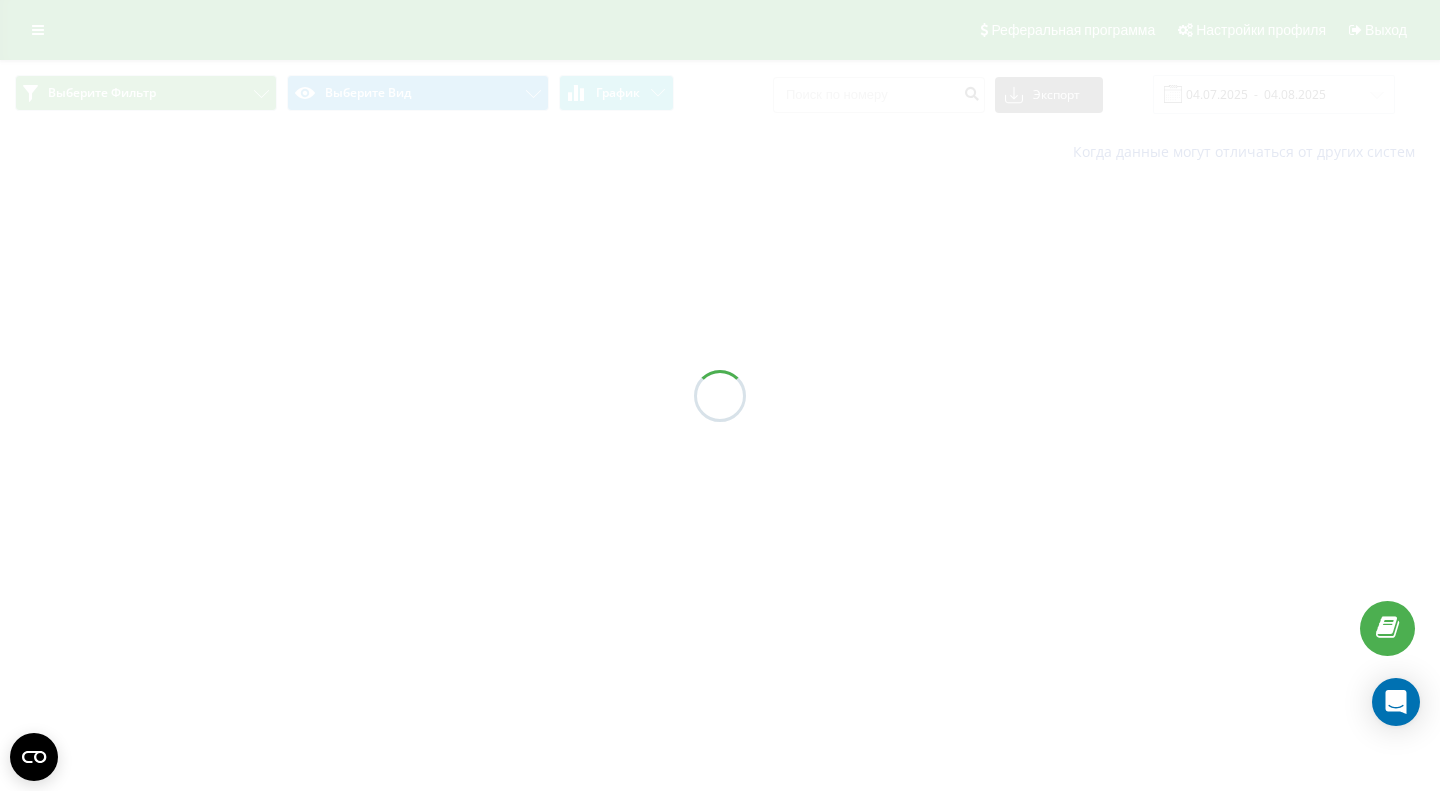 scroll, scrollTop: 0, scrollLeft: 0, axis: both 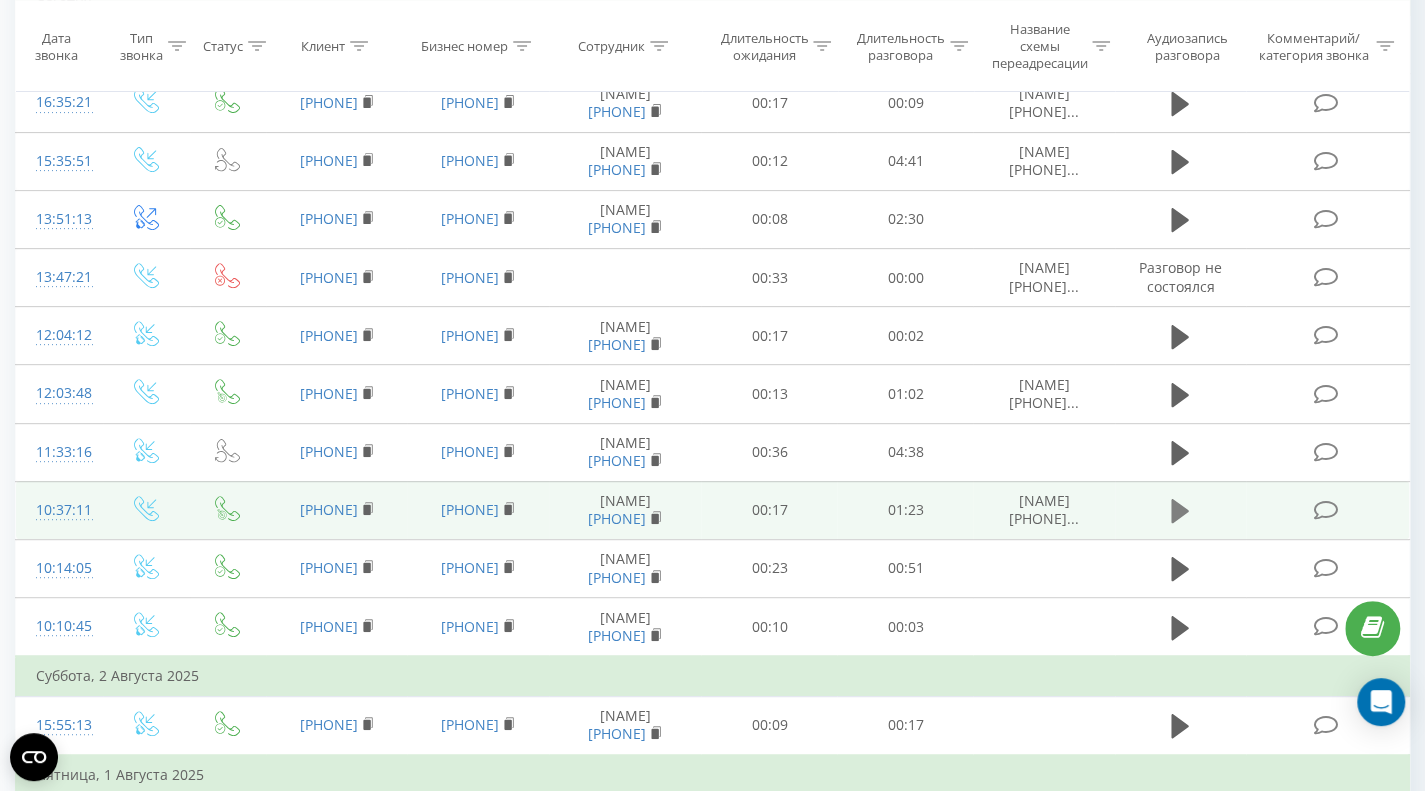 click 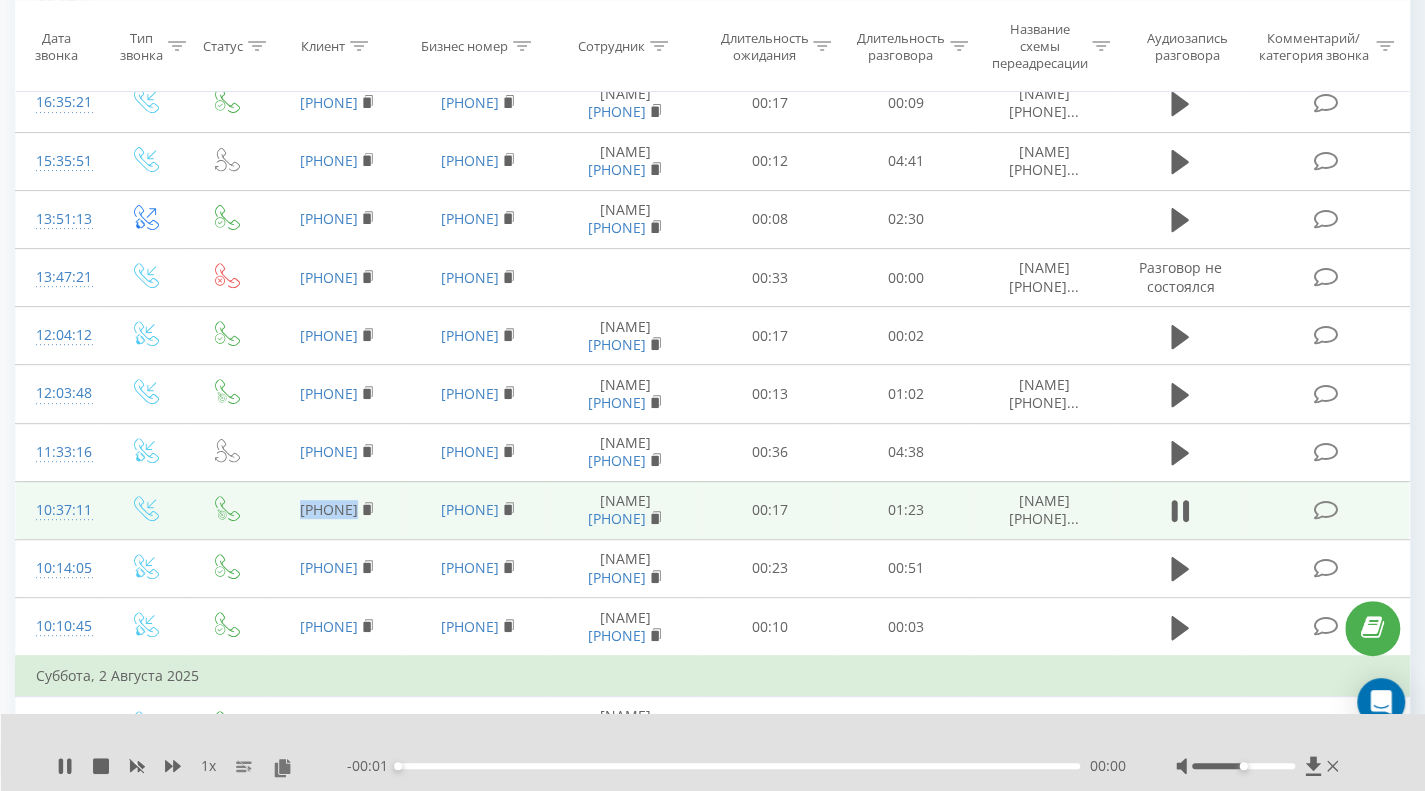 drag, startPoint x: 413, startPoint y: 599, endPoint x: 270, endPoint y: 599, distance: 143 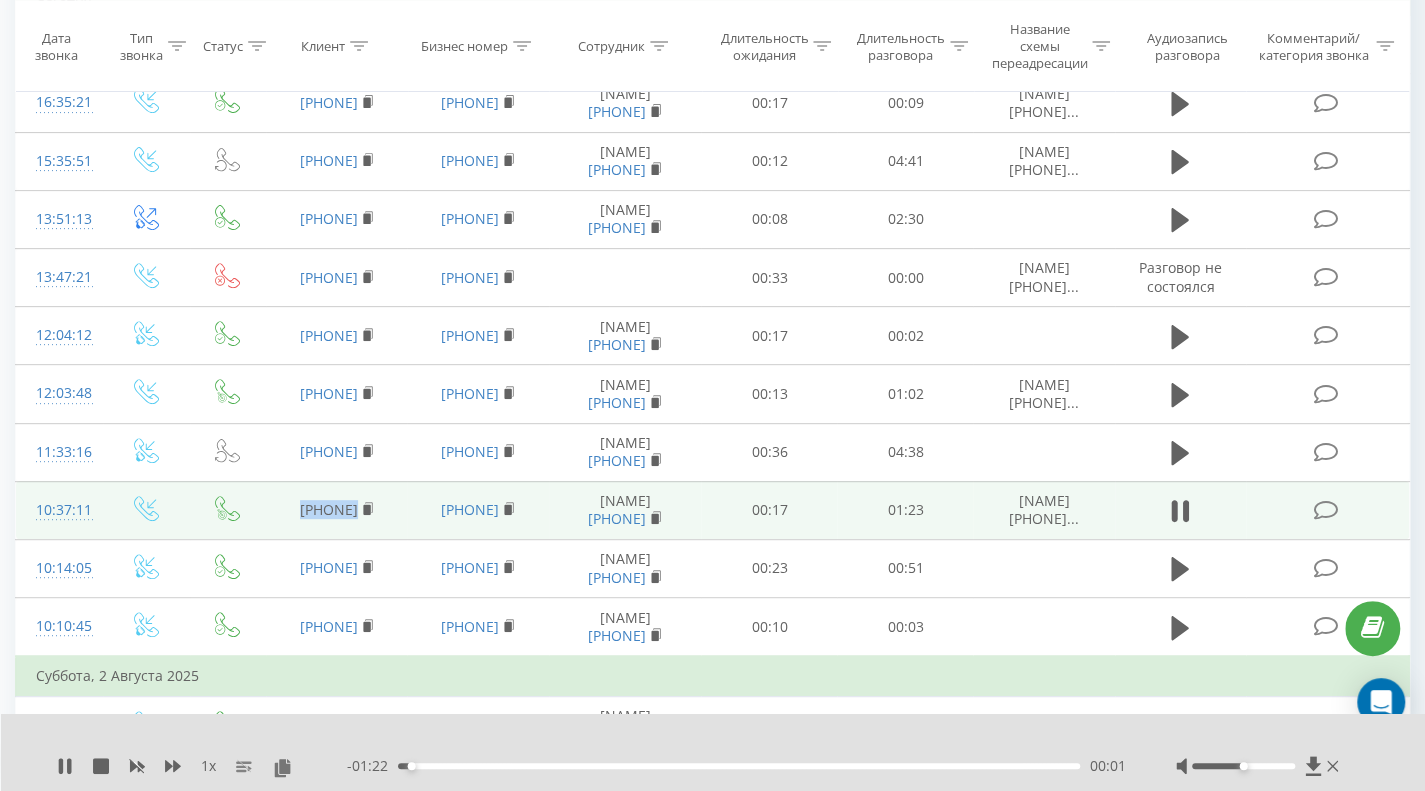 copy on "380675354434" 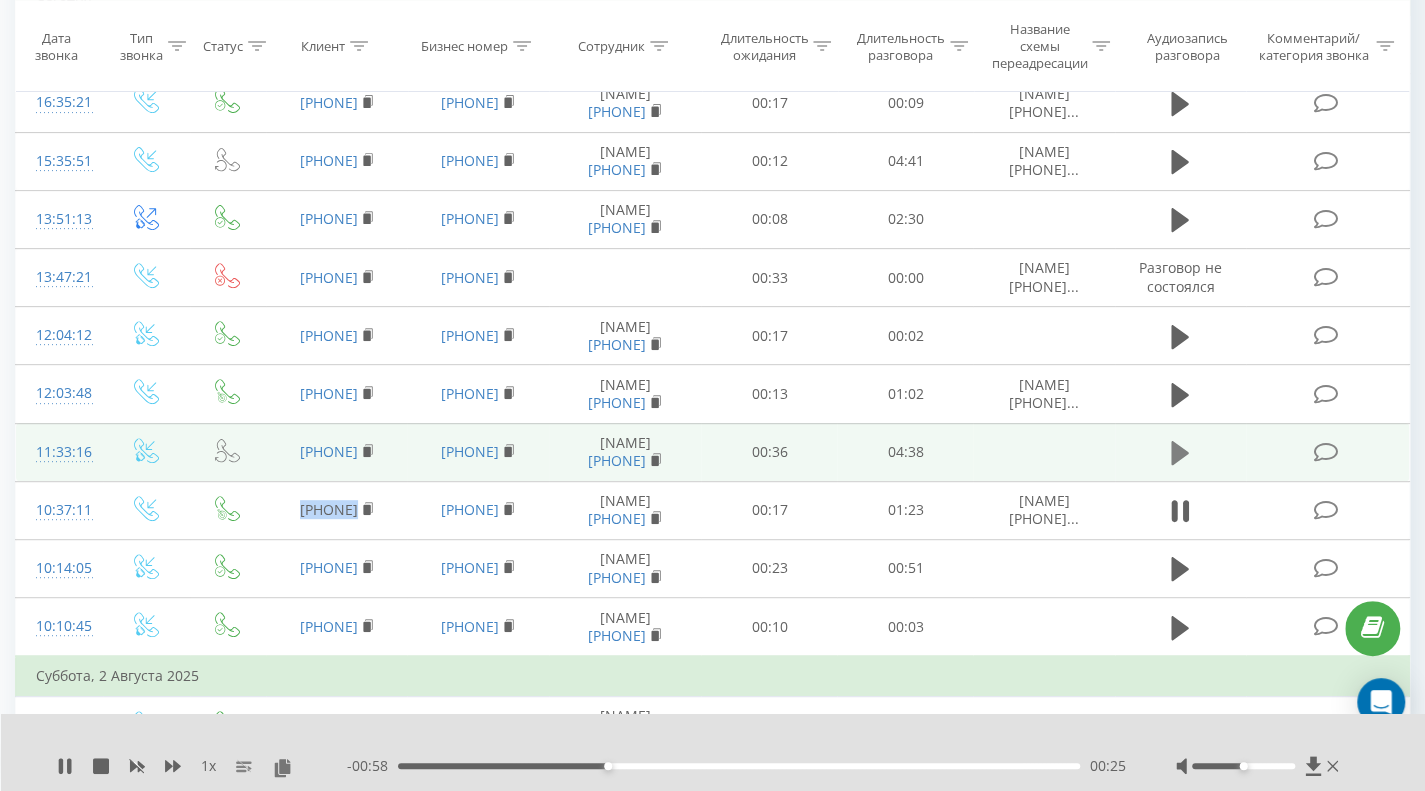 click 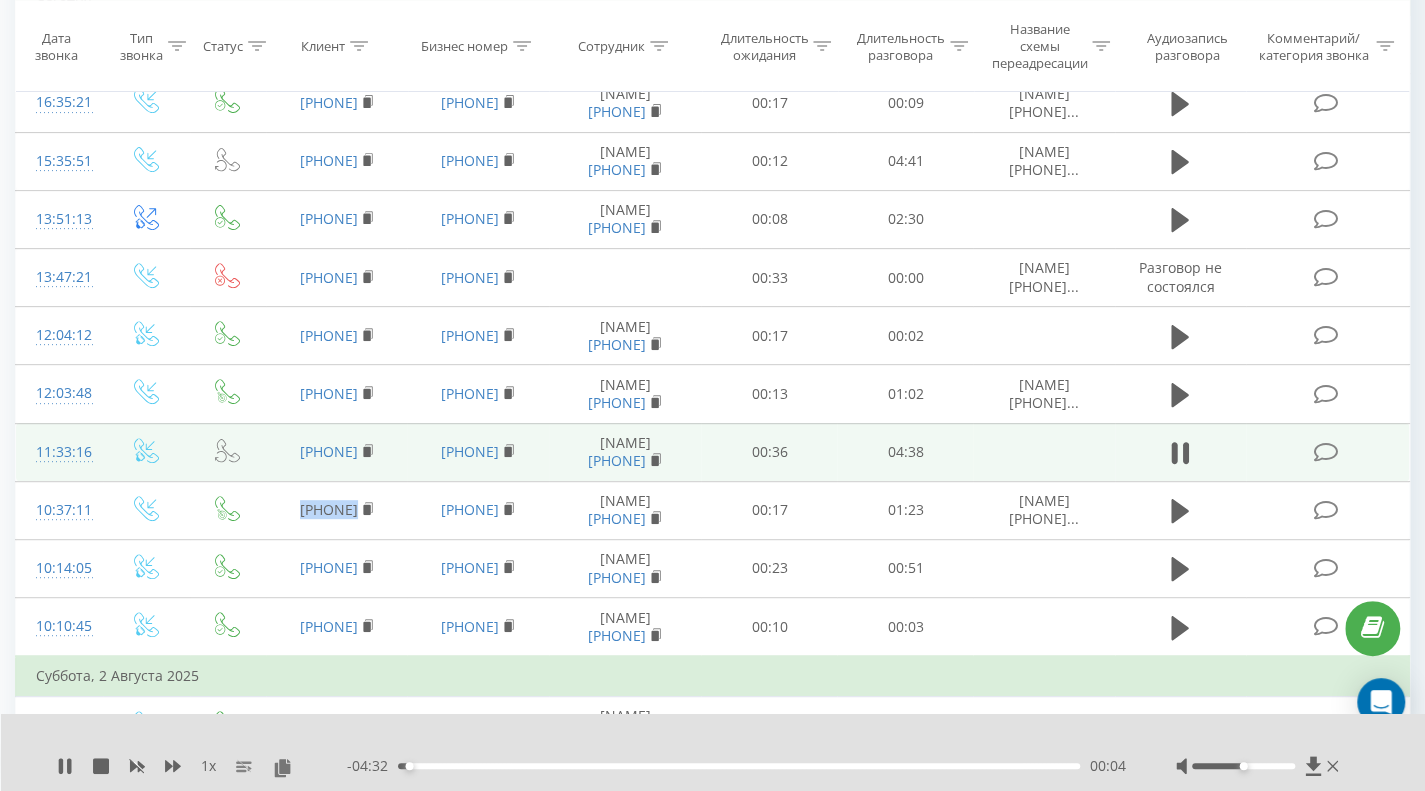 drag, startPoint x: 394, startPoint y: 527, endPoint x: 264, endPoint y: 514, distance: 130.64838 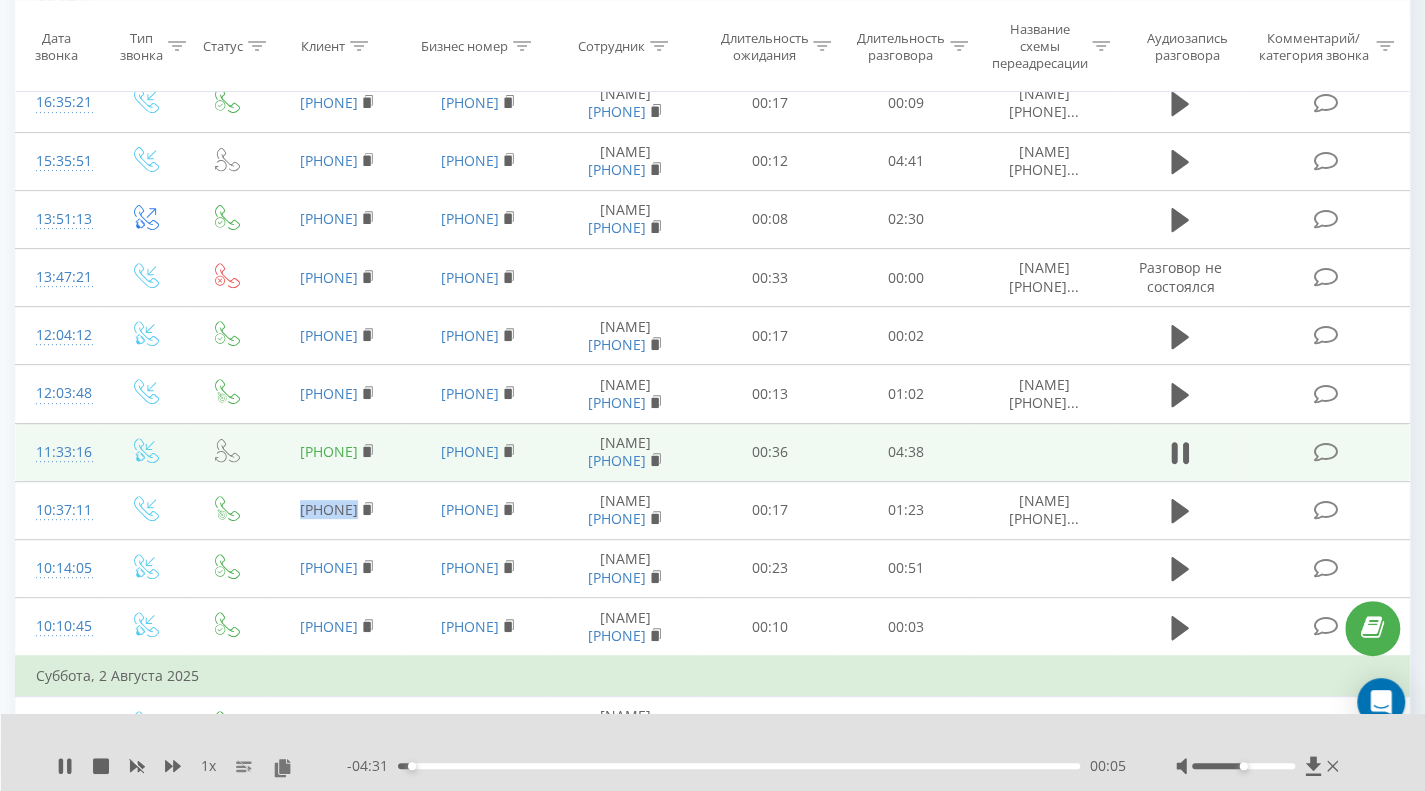 copy on "380678377386" 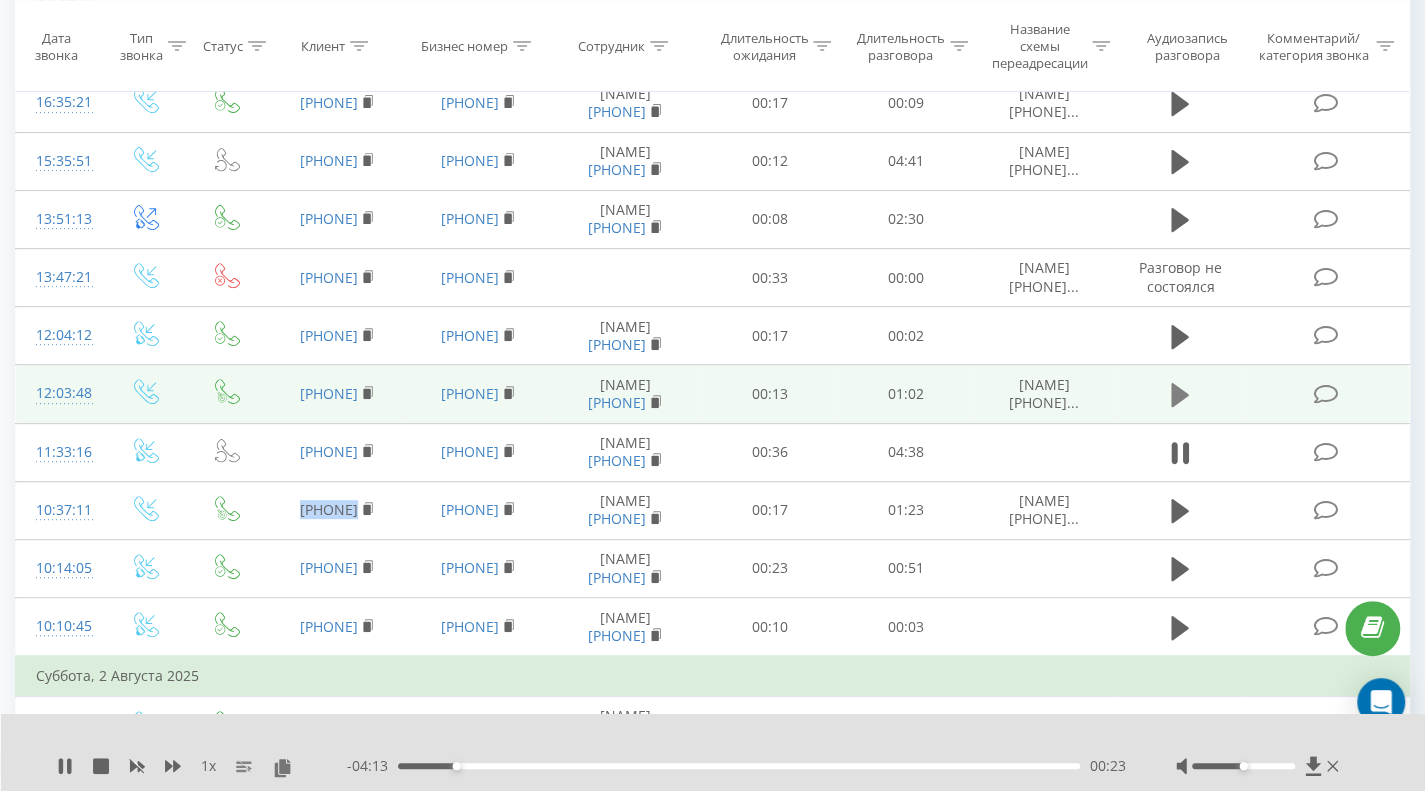 click 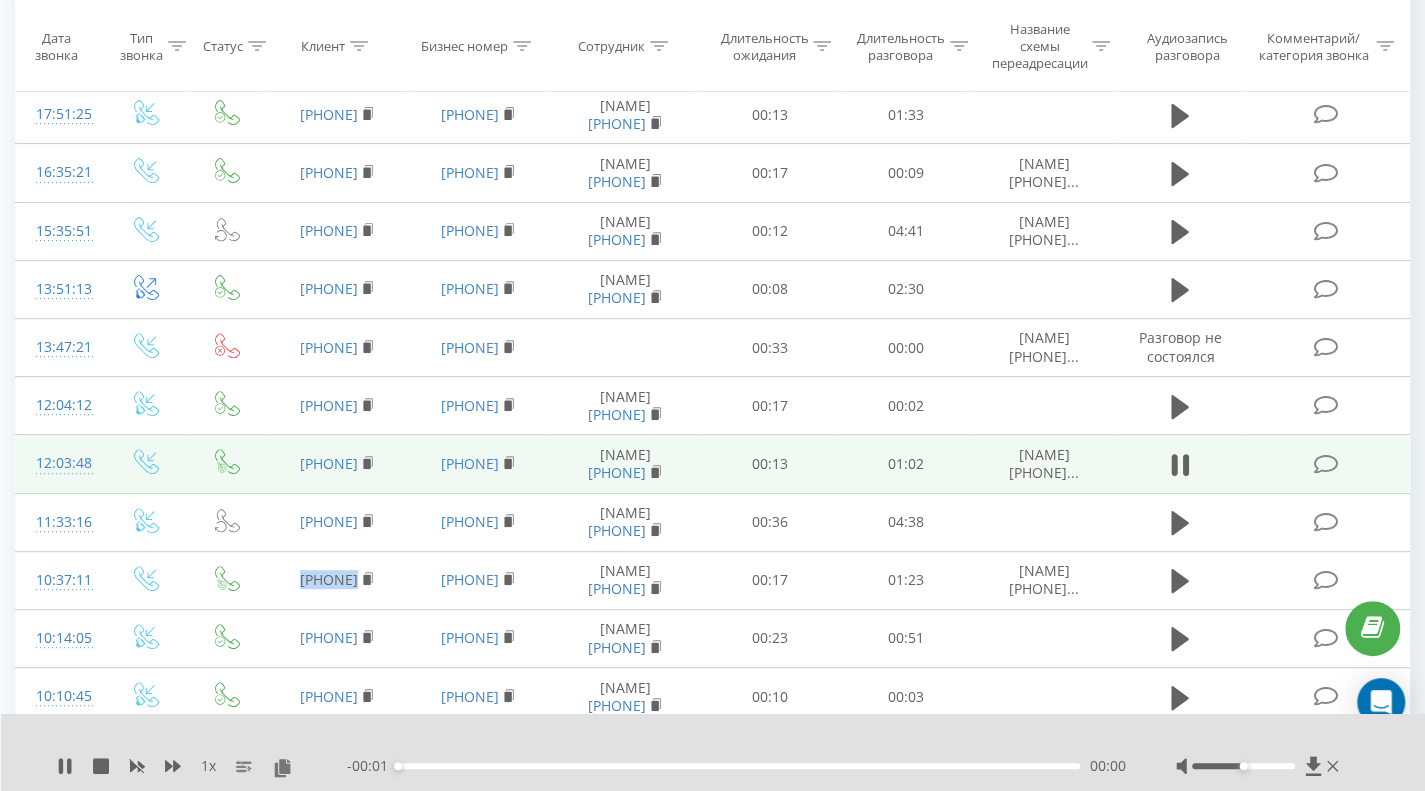 scroll, scrollTop: 200, scrollLeft: 0, axis: vertical 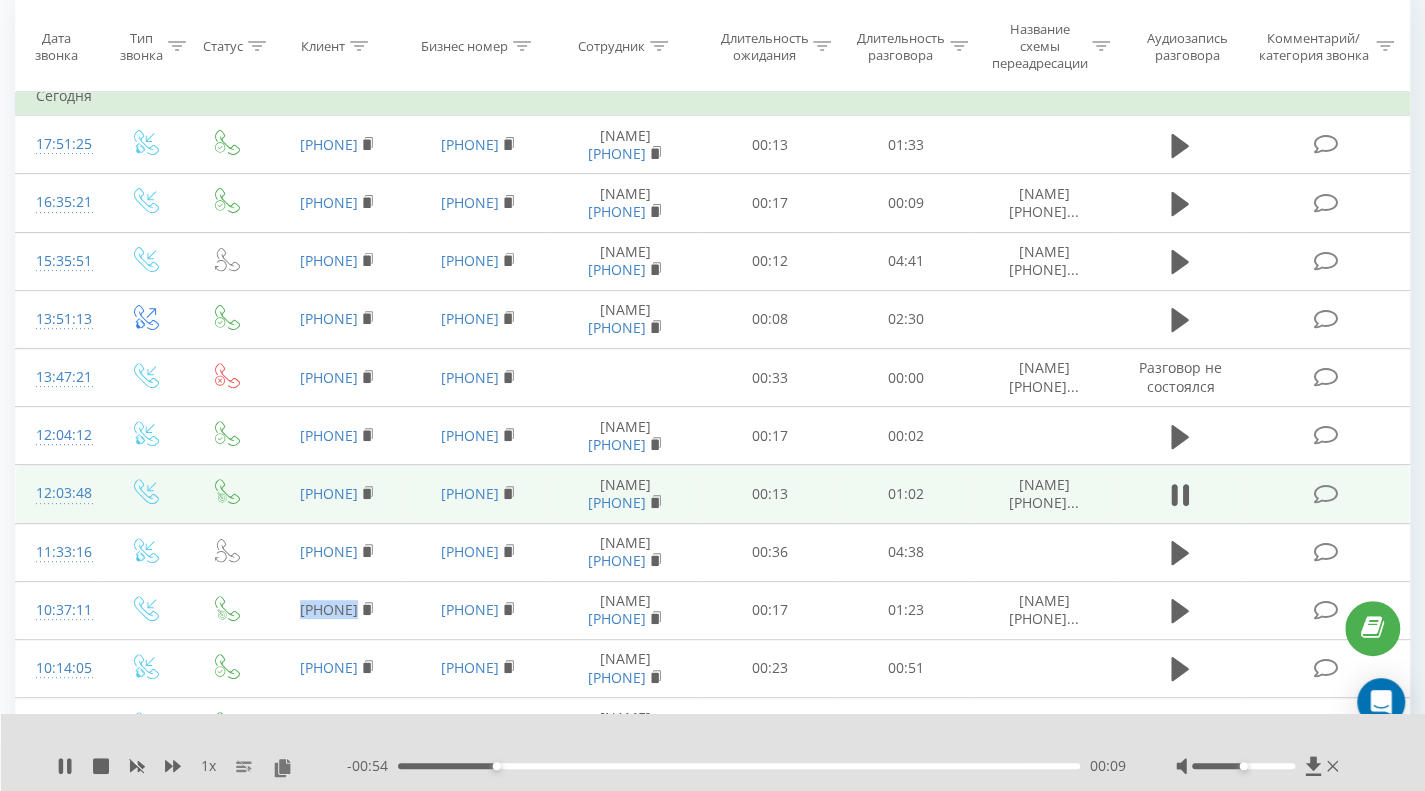 drag, startPoint x: 394, startPoint y: 566, endPoint x: 275, endPoint y: 566, distance: 119 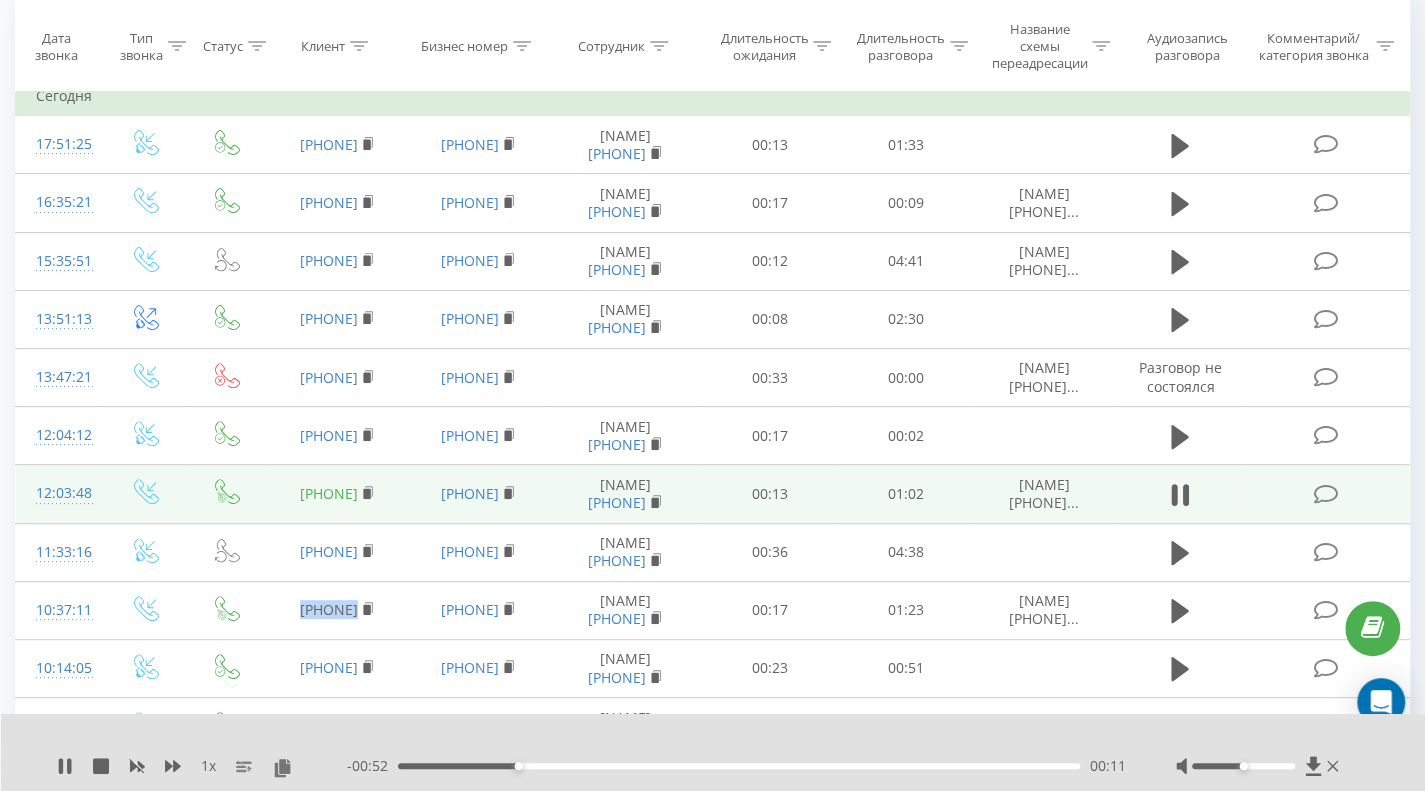 copy on "380938120876" 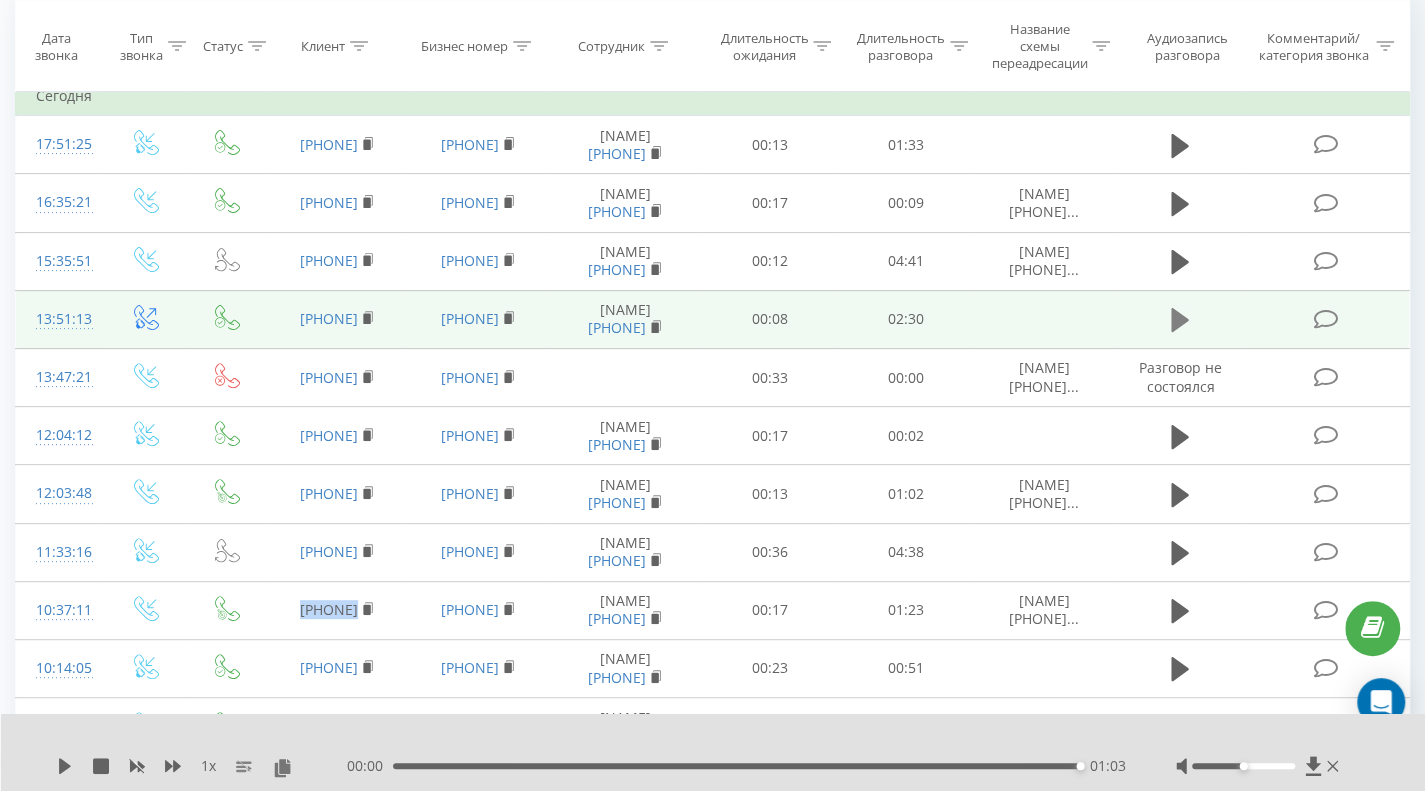 click 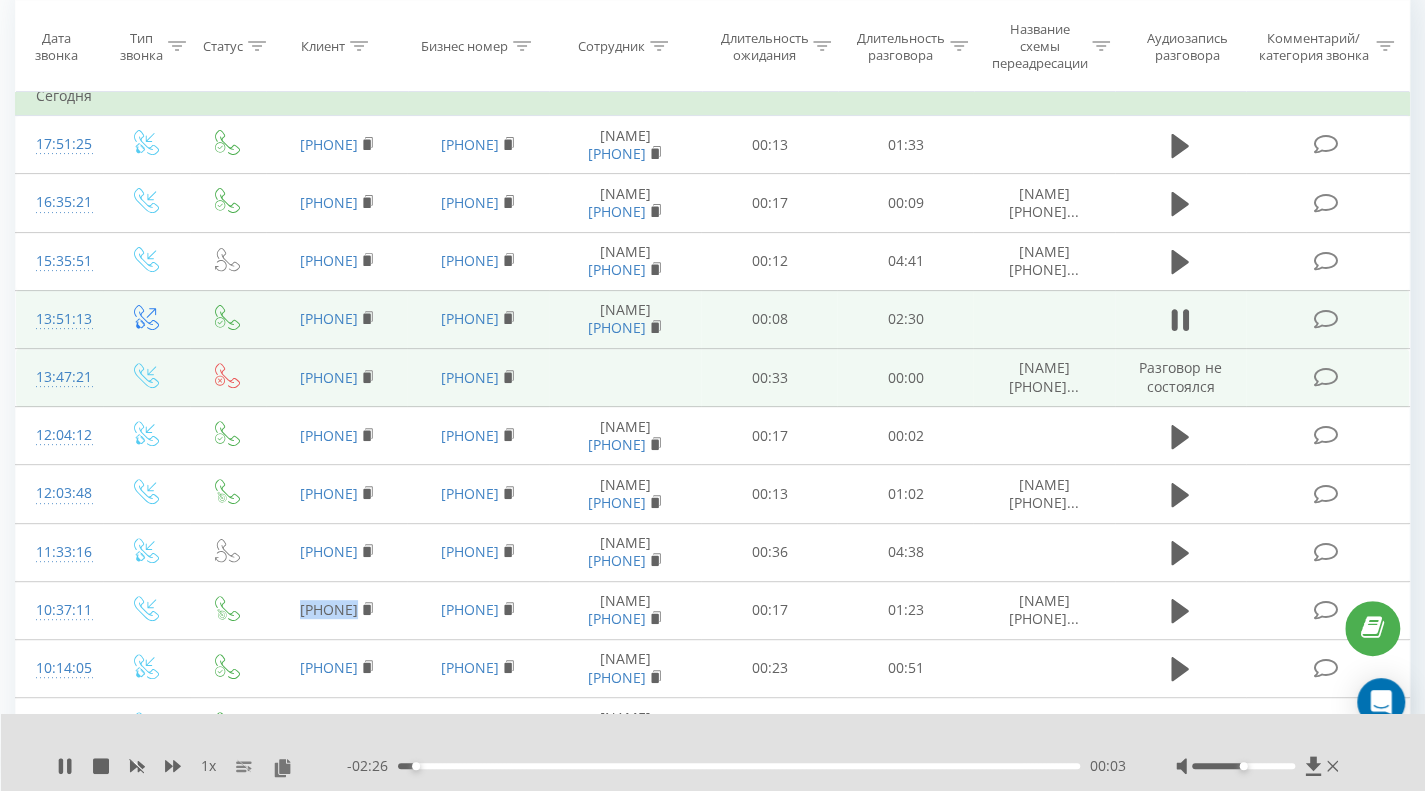 drag, startPoint x: 392, startPoint y: 435, endPoint x: 279, endPoint y: 432, distance: 113.03982 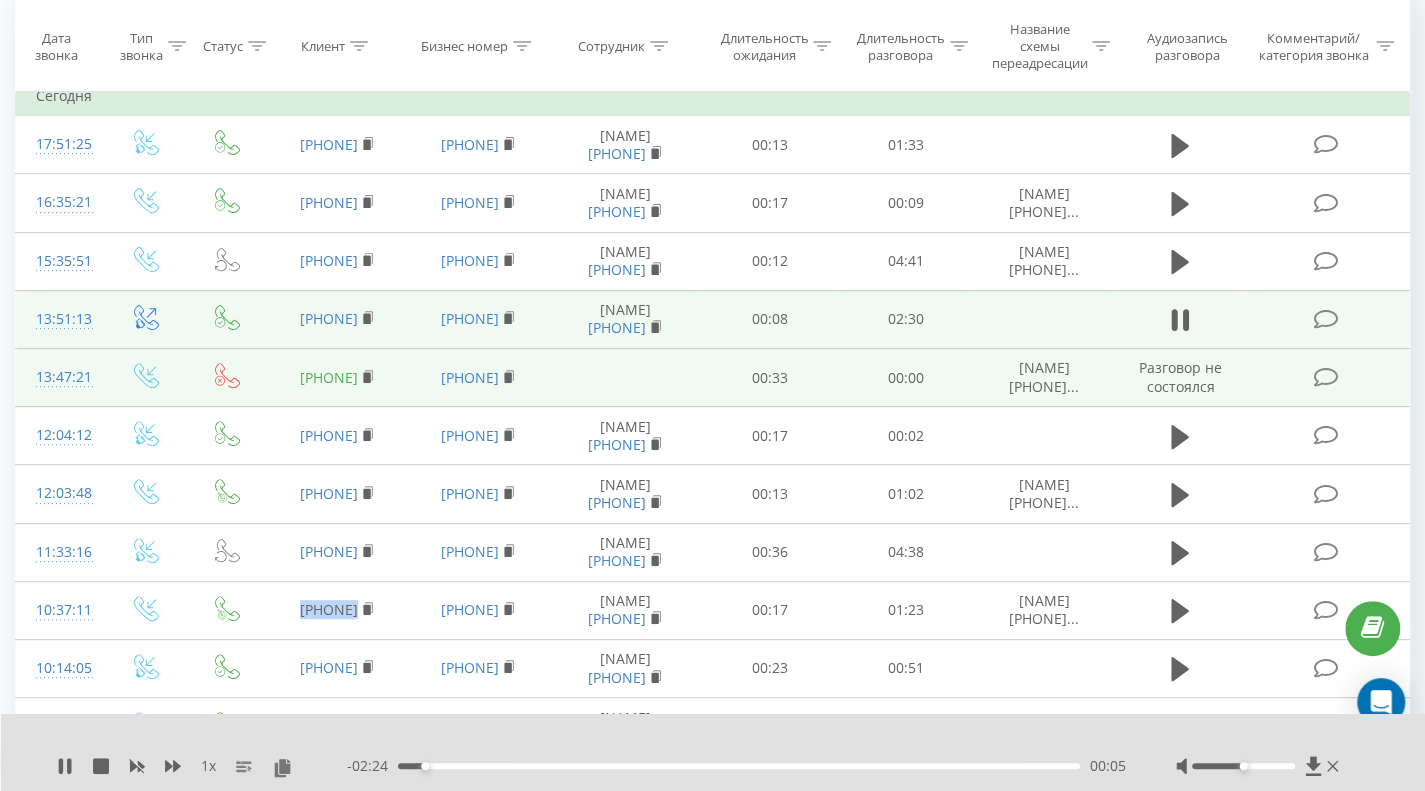 copy on "380978195451" 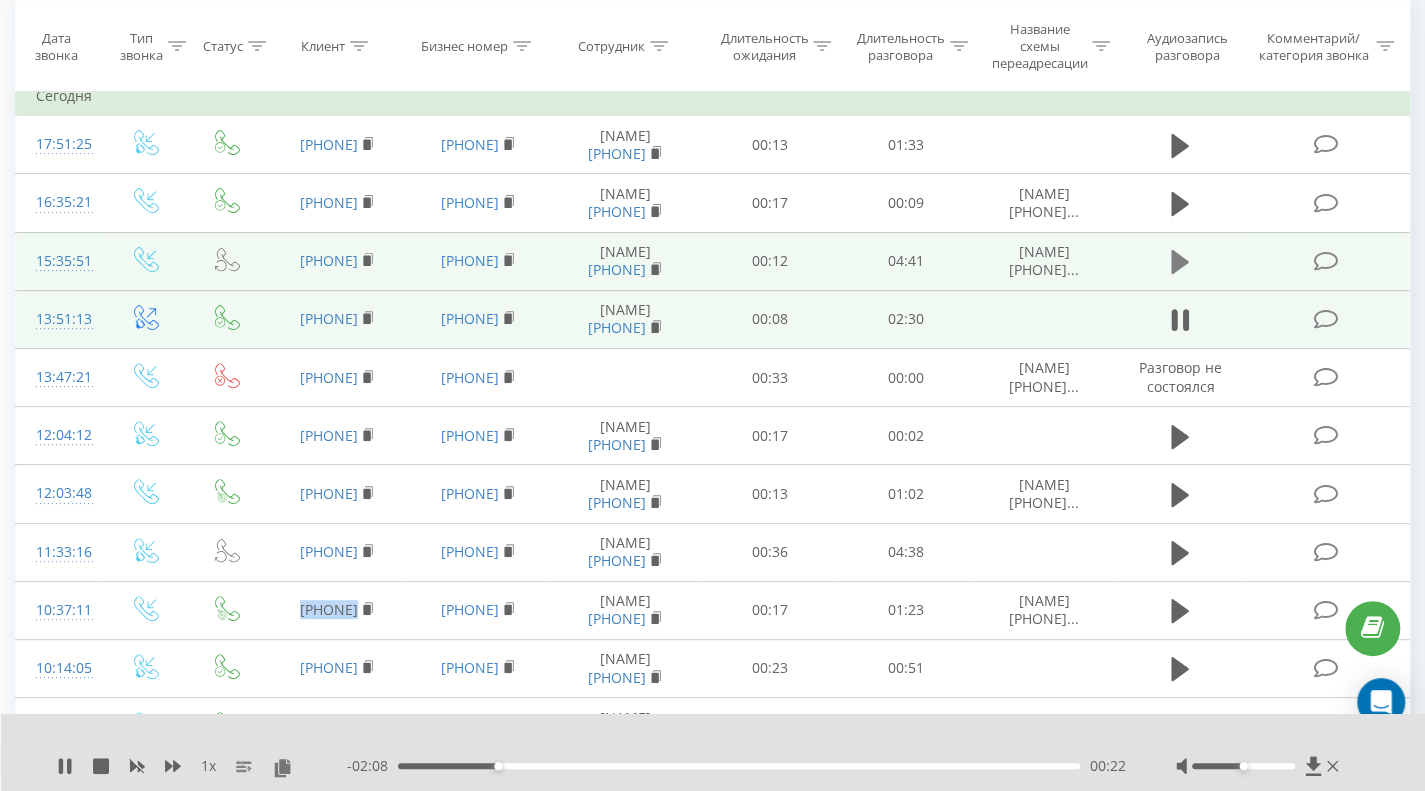 click 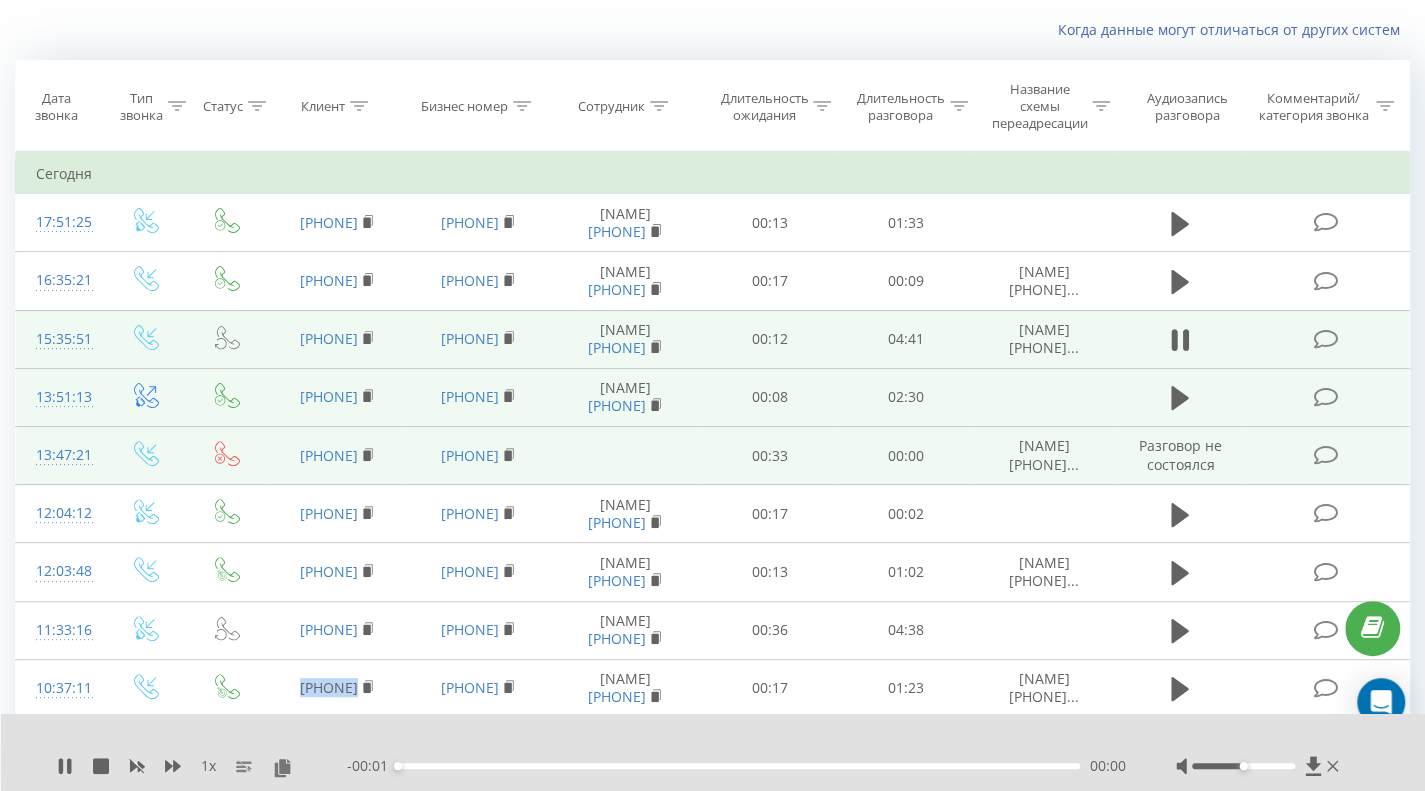scroll, scrollTop: 100, scrollLeft: 0, axis: vertical 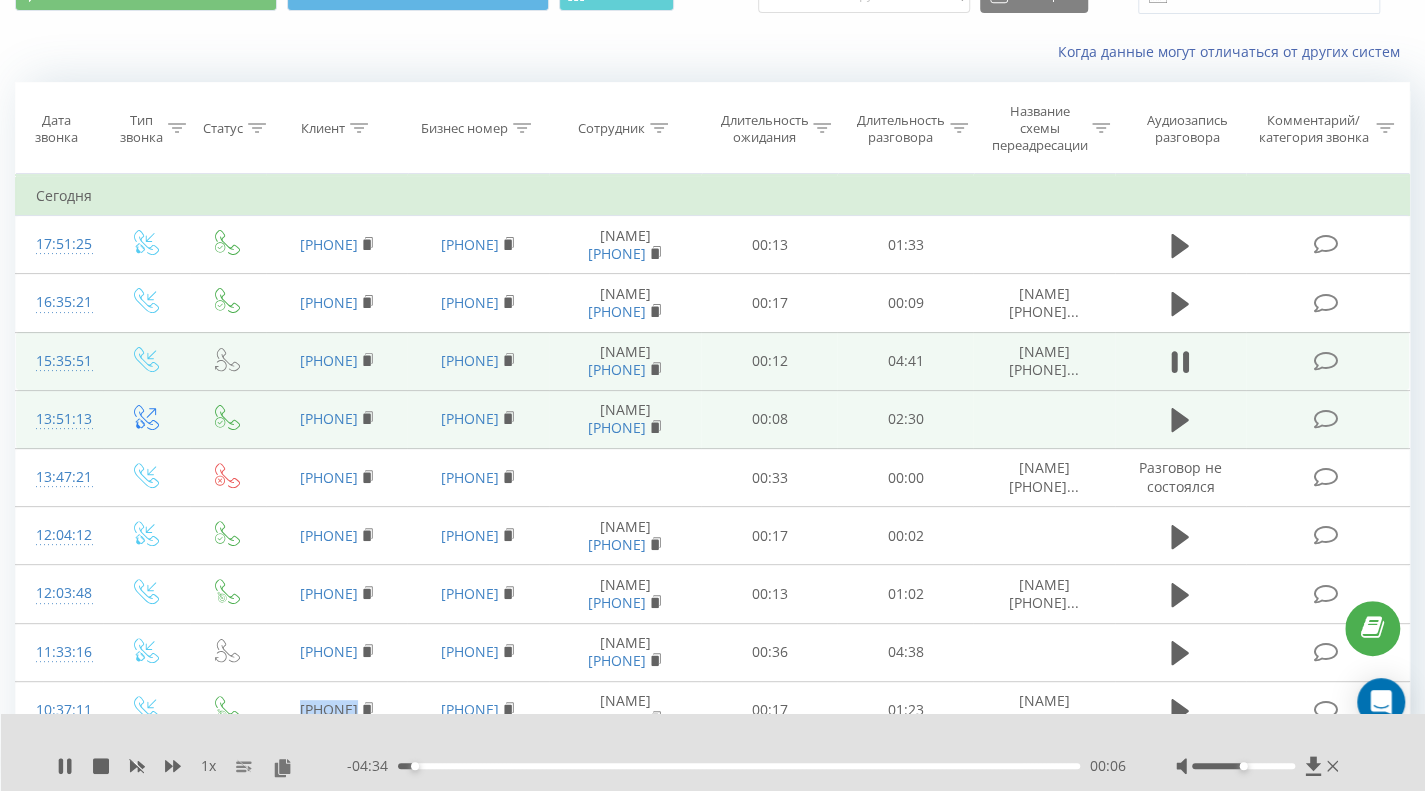 drag, startPoint x: 406, startPoint y: 395, endPoint x: 275, endPoint y: 394, distance: 131.00381 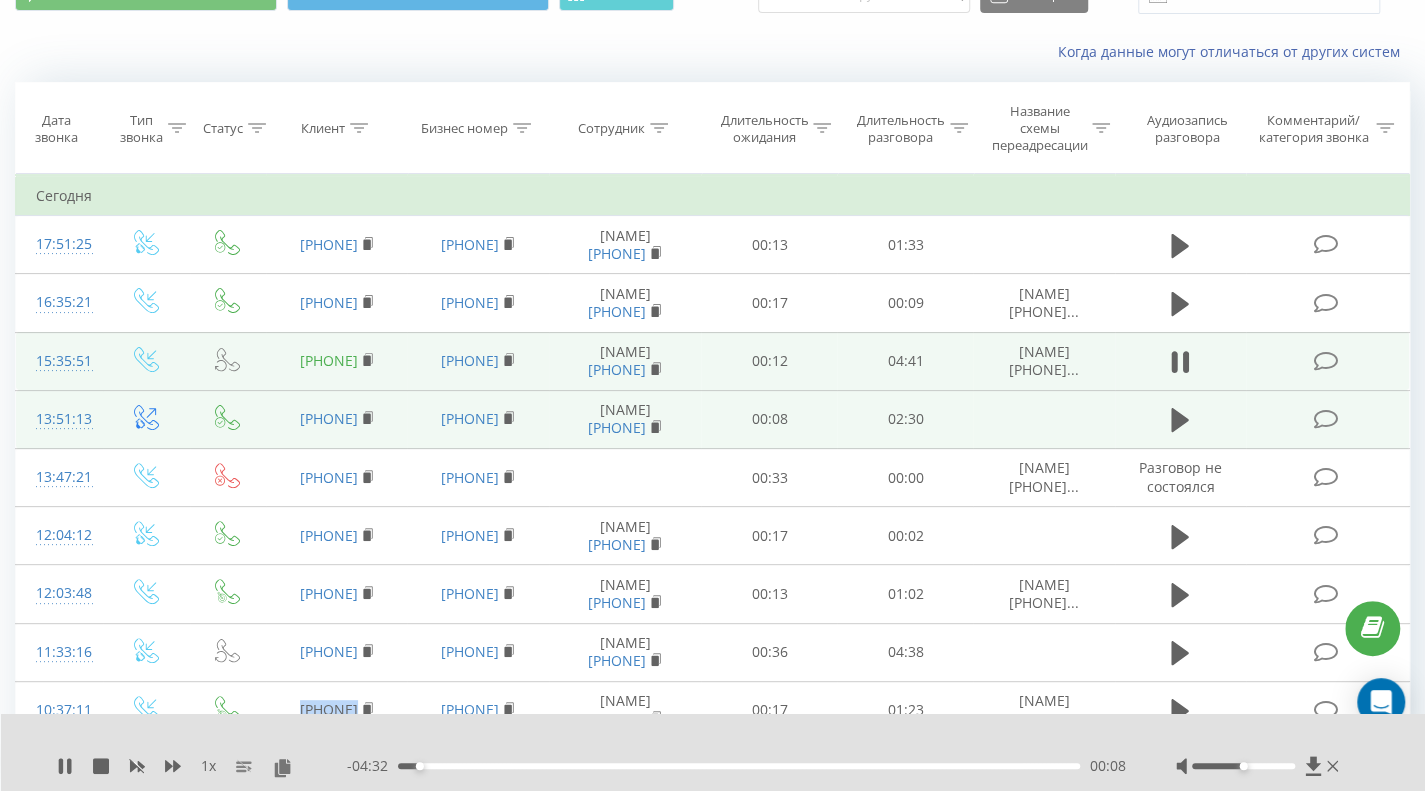 copy on "380931129382" 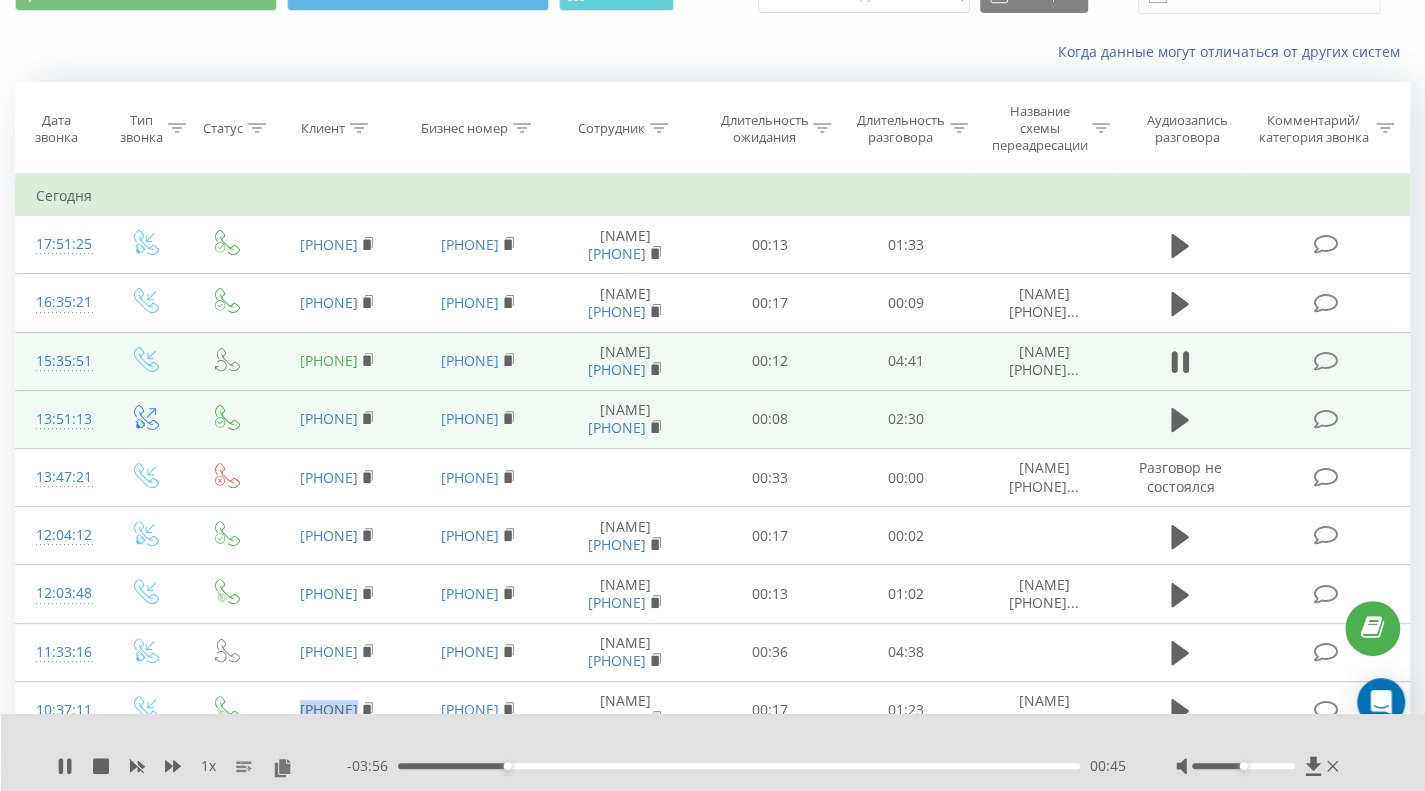 copy on "380931129382" 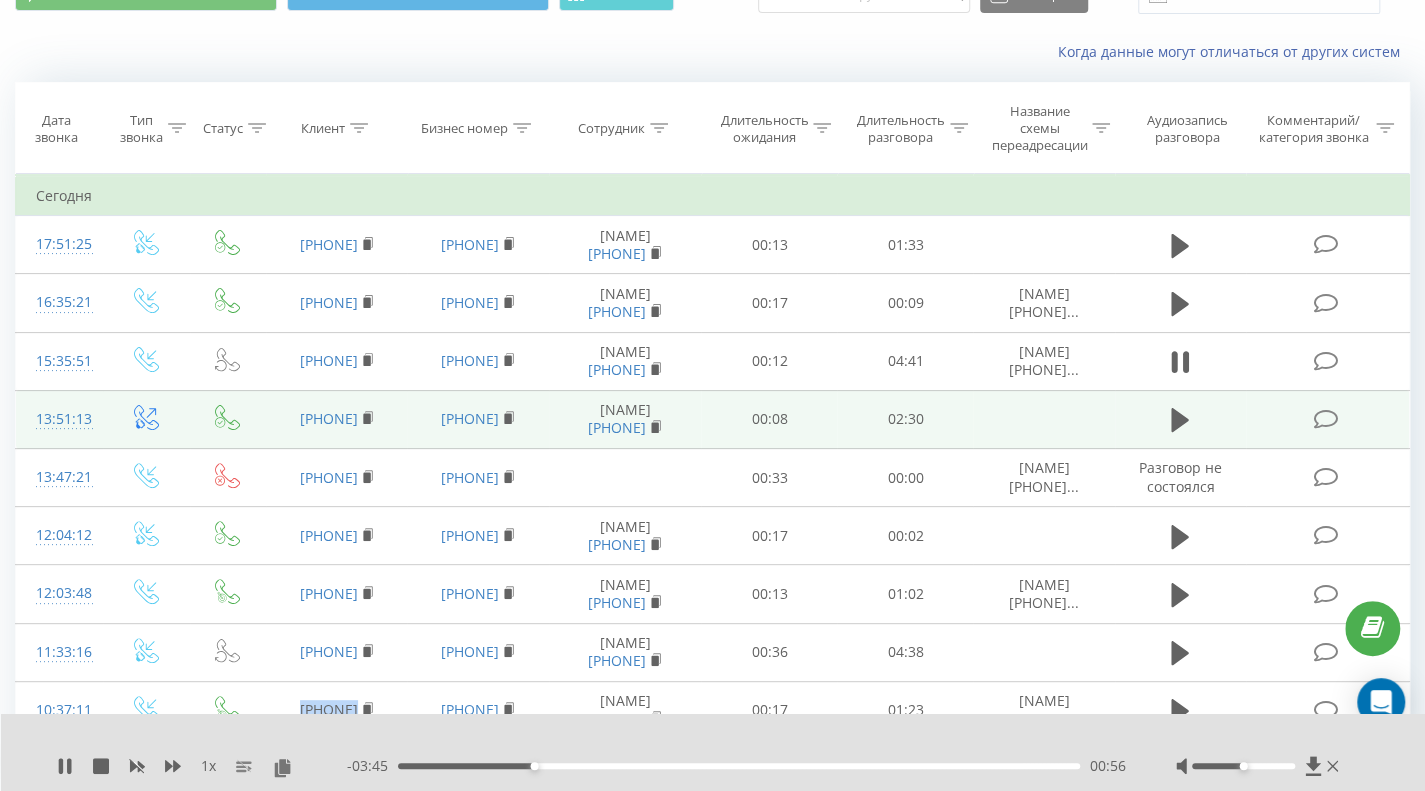 click on "00:56" at bounding box center [739, 766] 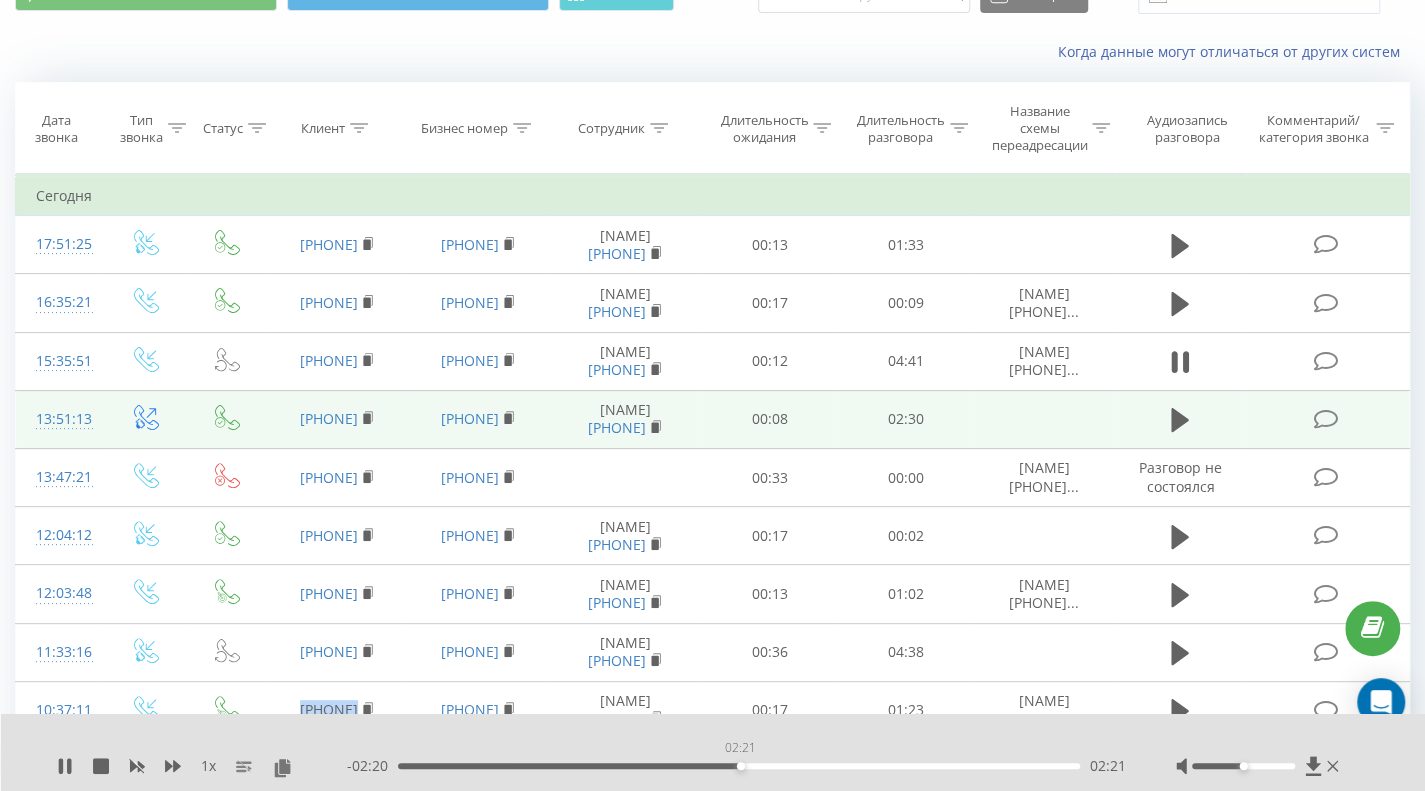 click on "02:21" at bounding box center [739, 766] 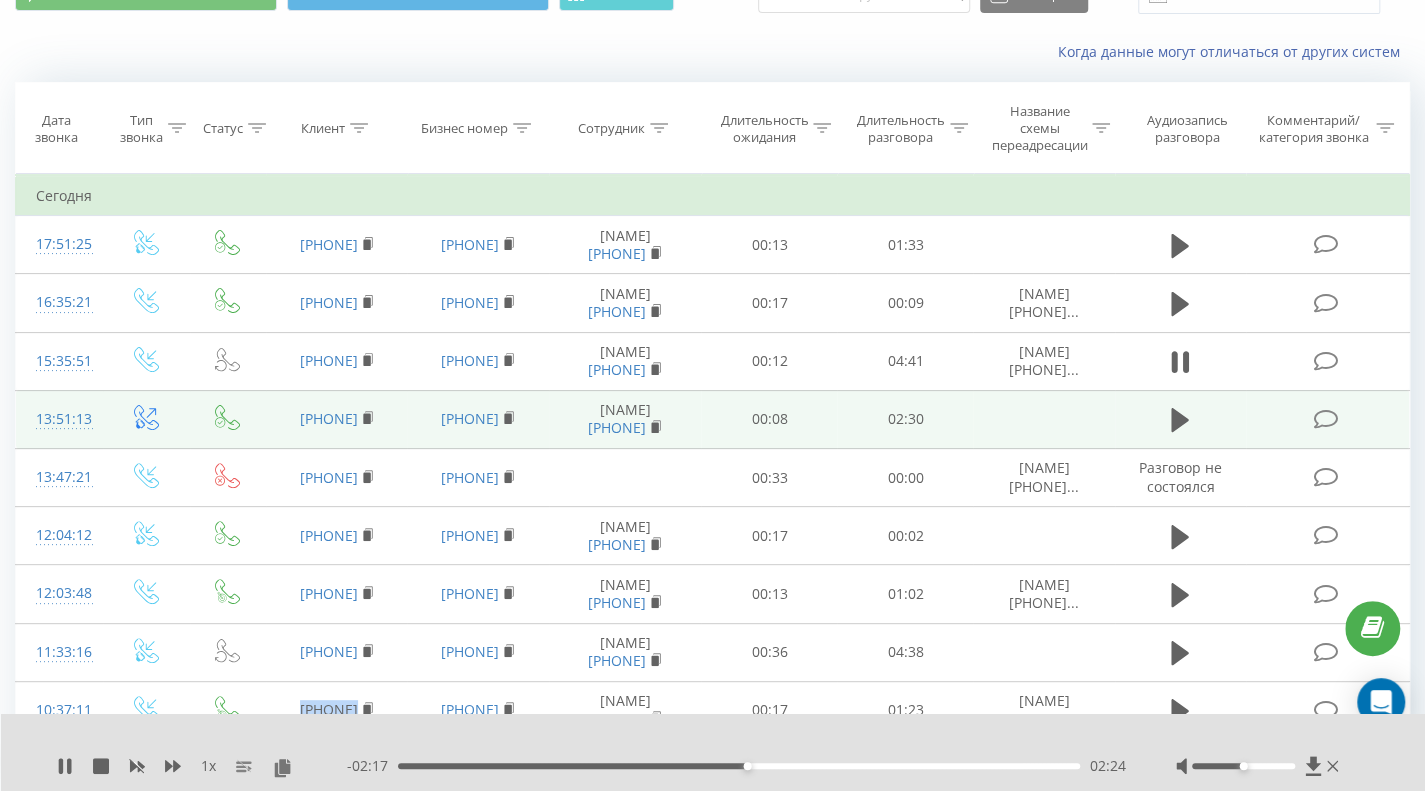 click on "02:24" at bounding box center [739, 766] 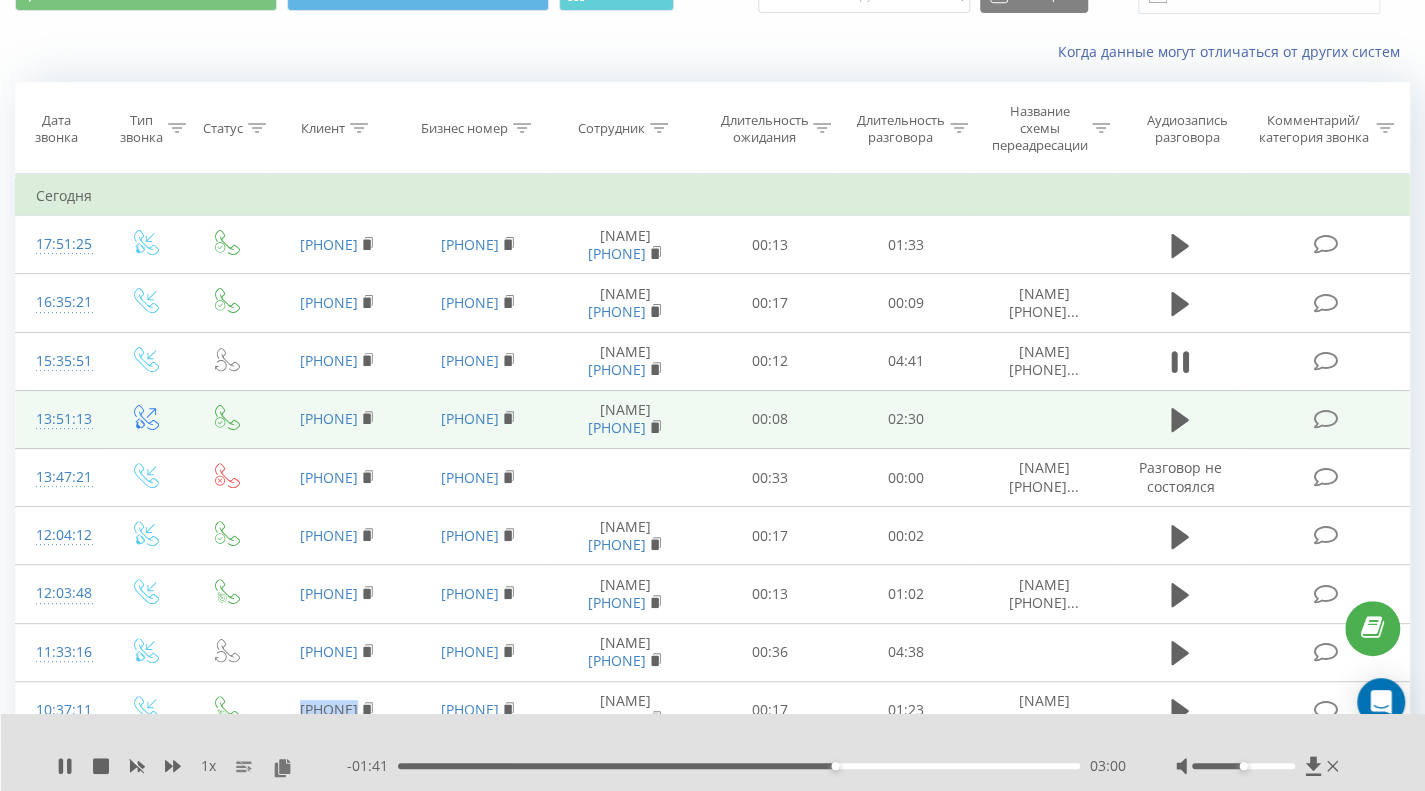 click on "03:00" at bounding box center (739, 766) 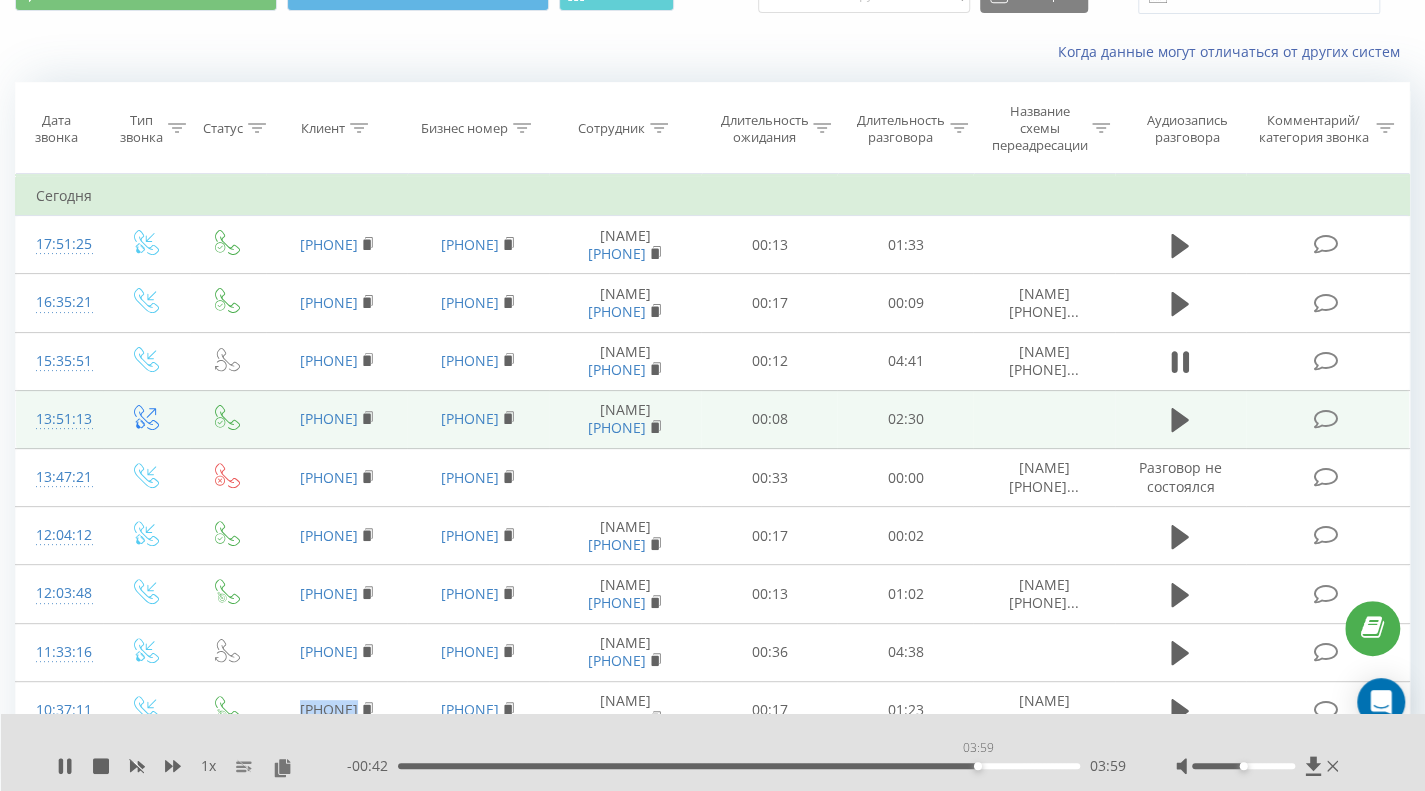 click on "03:59" at bounding box center (739, 766) 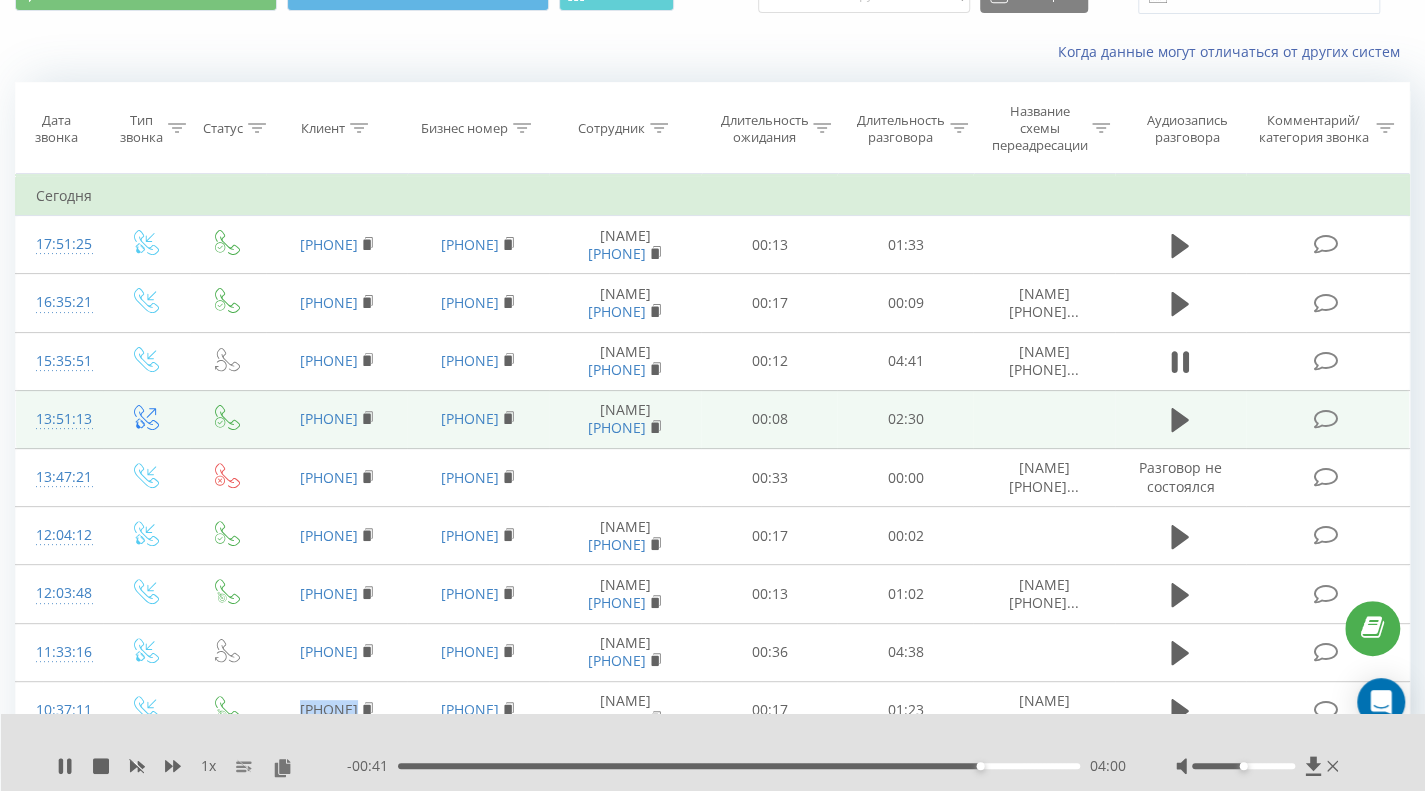 click on "04:00" at bounding box center [739, 766] 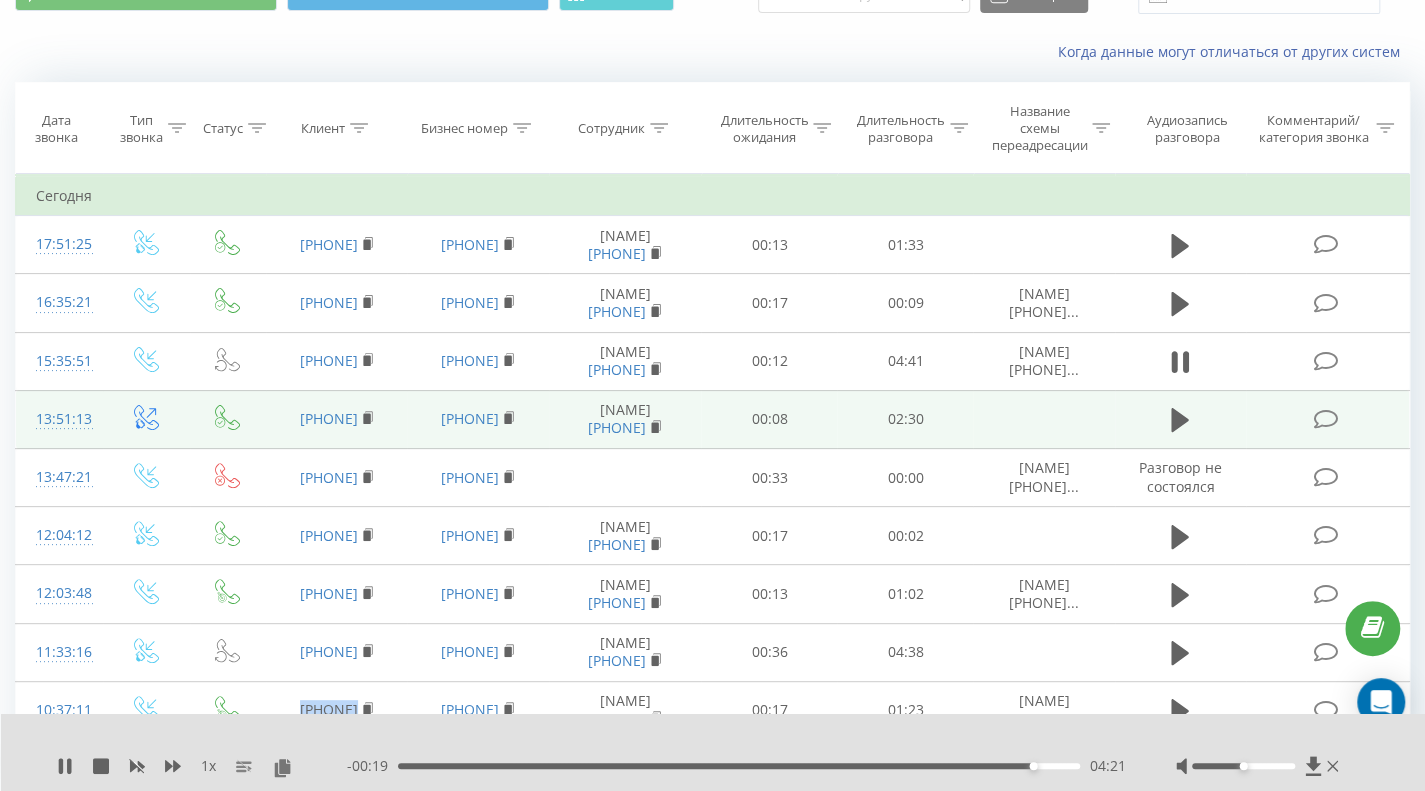 click on "04:21" at bounding box center (739, 766) 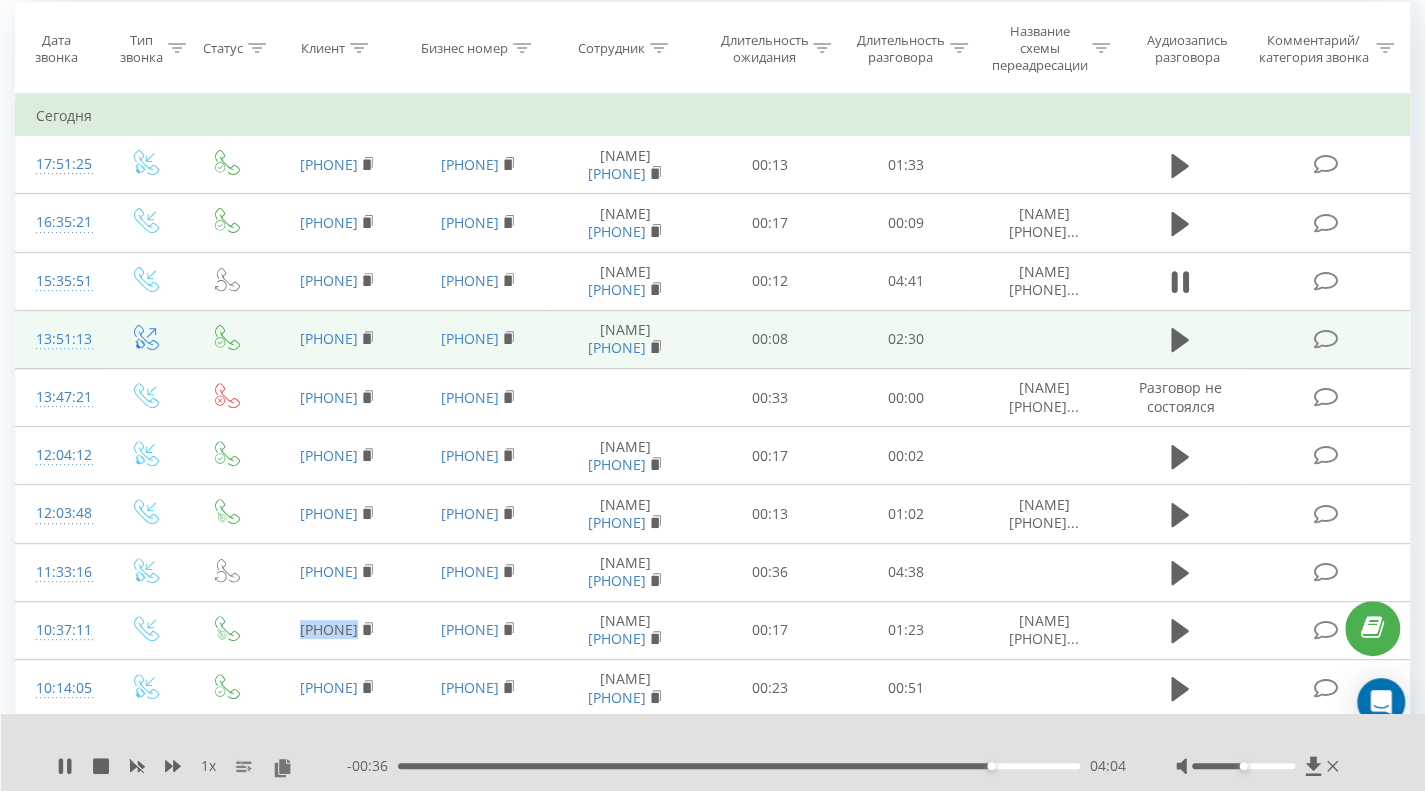 scroll, scrollTop: 200, scrollLeft: 0, axis: vertical 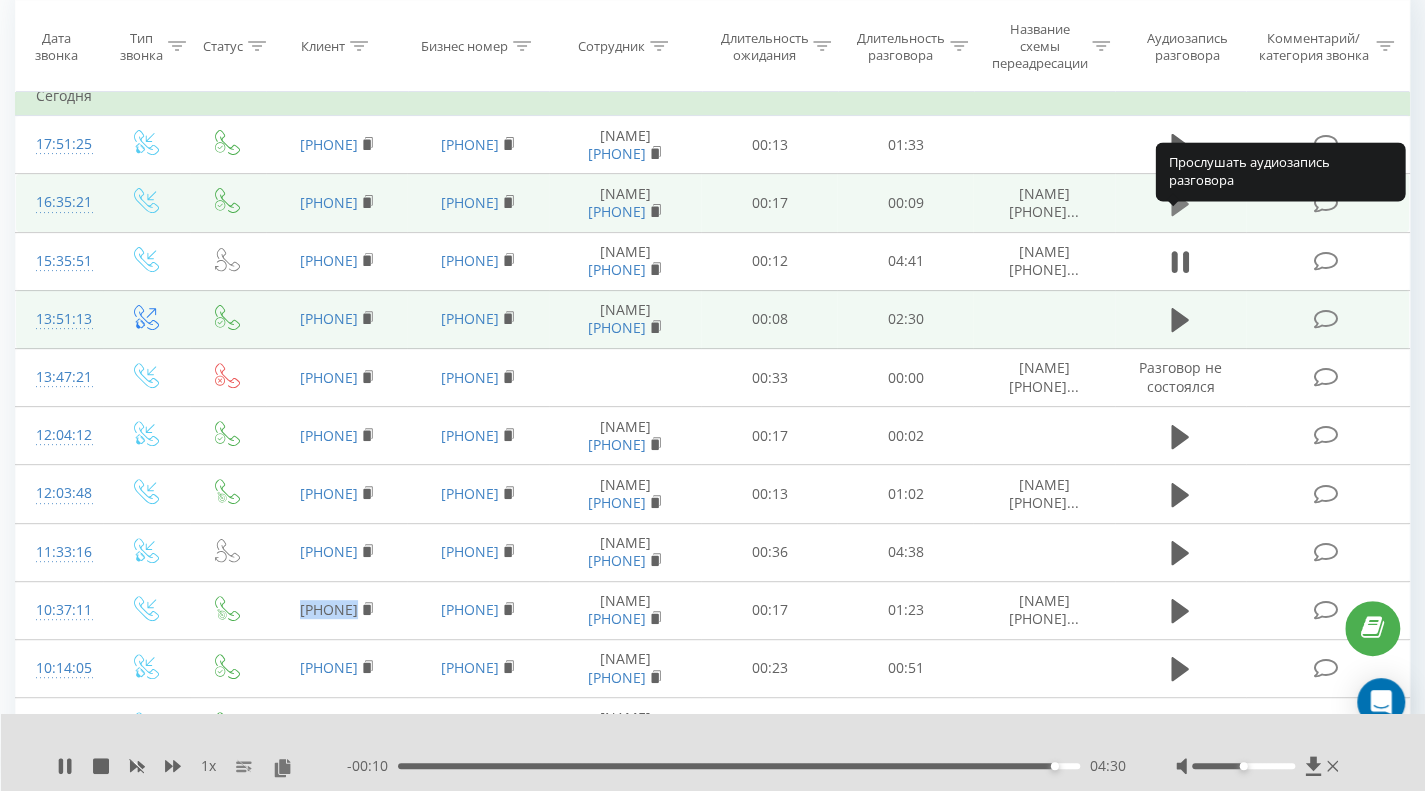 click 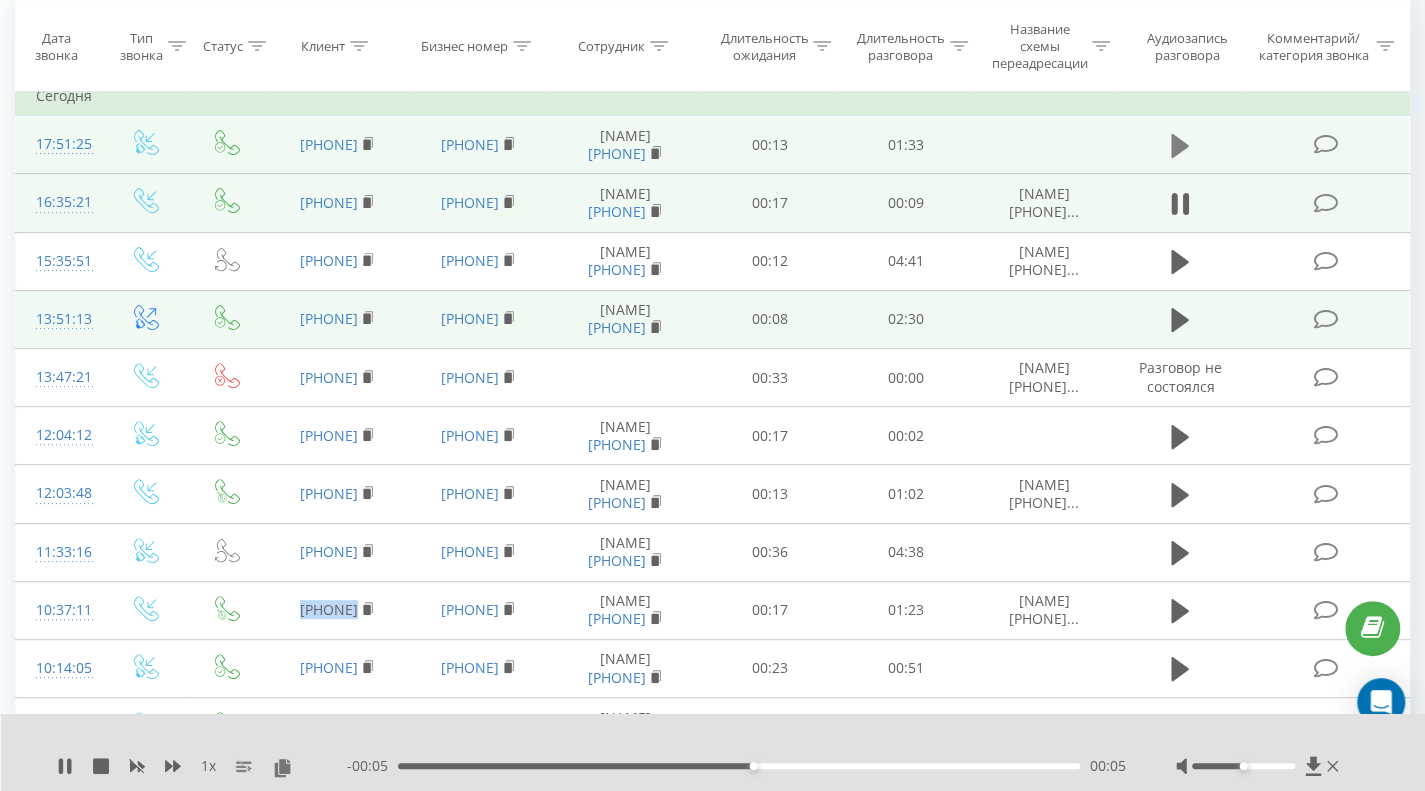 click 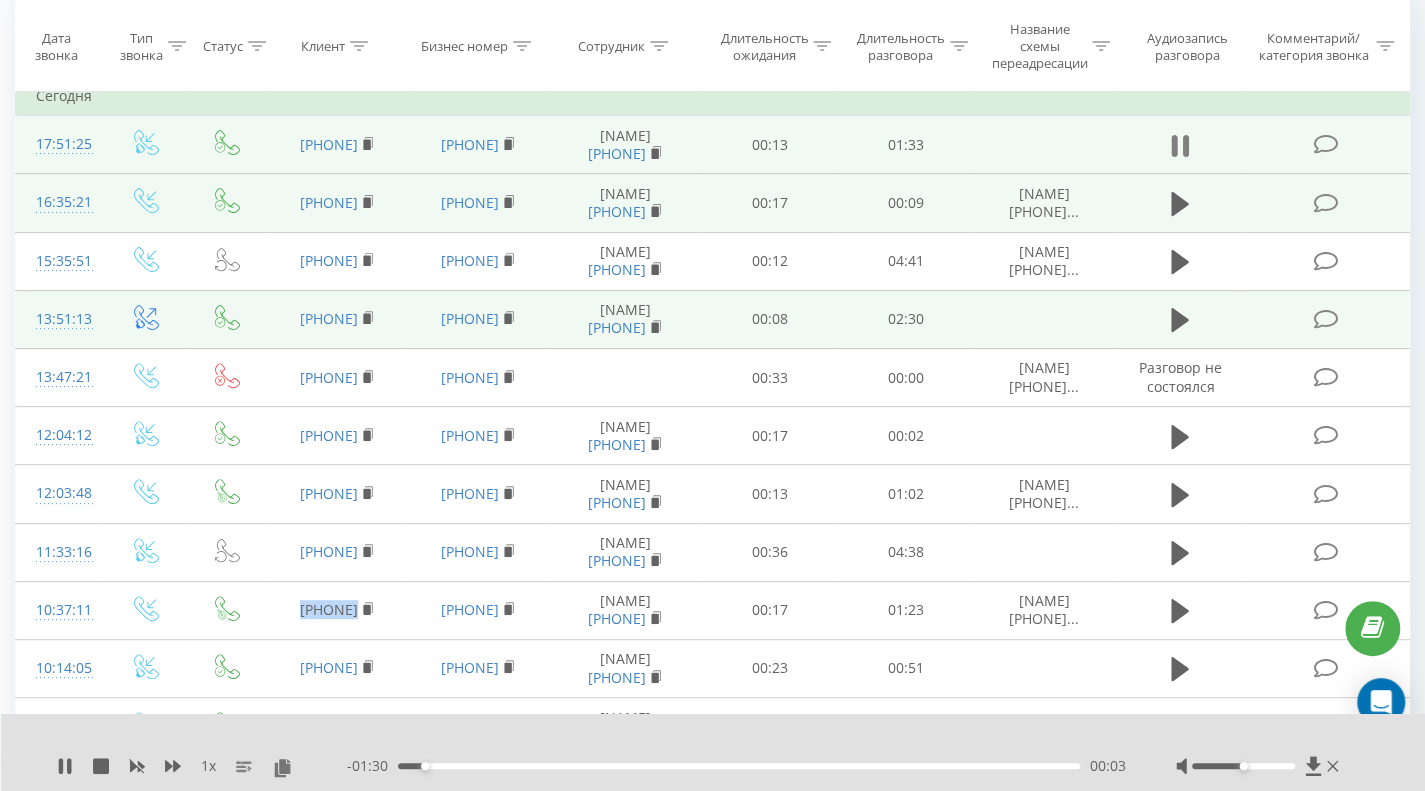 click 